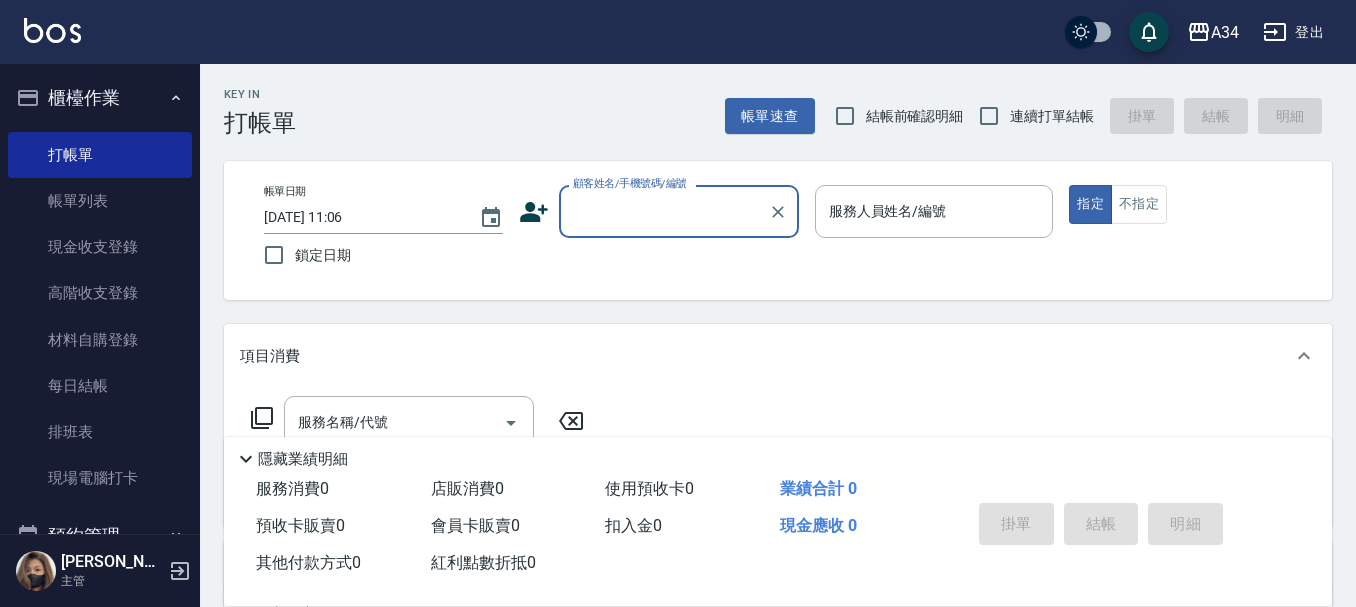 scroll, scrollTop: 0, scrollLeft: 0, axis: both 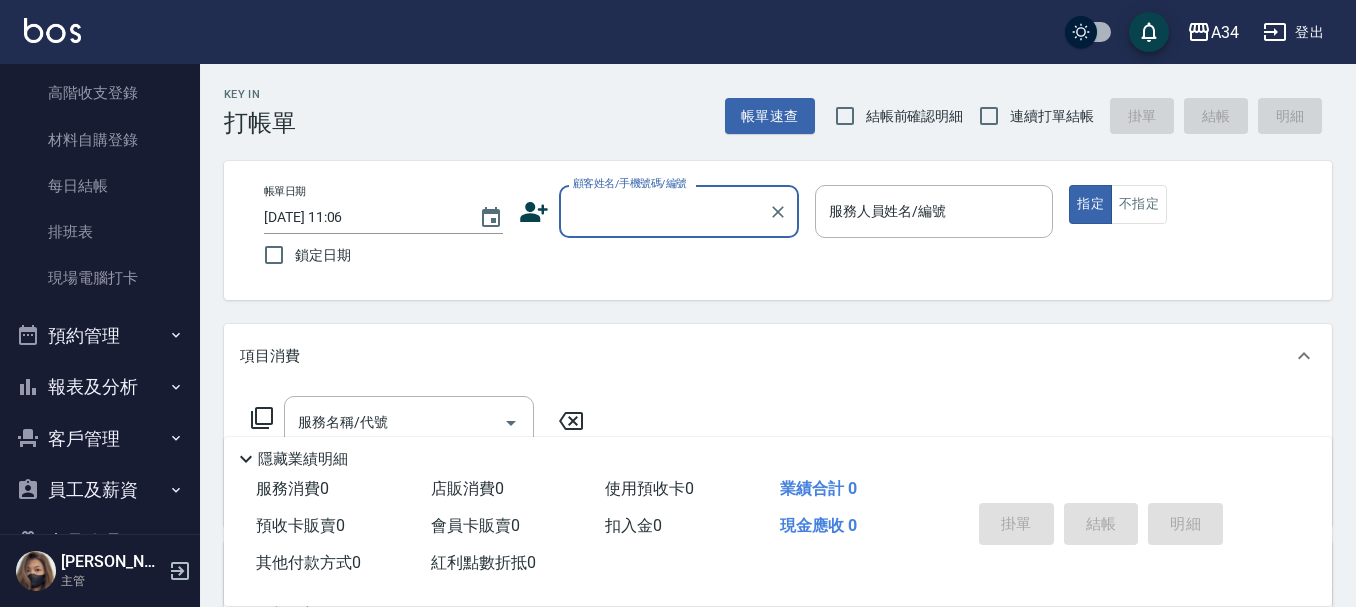 click on "預約管理" at bounding box center (100, 336) 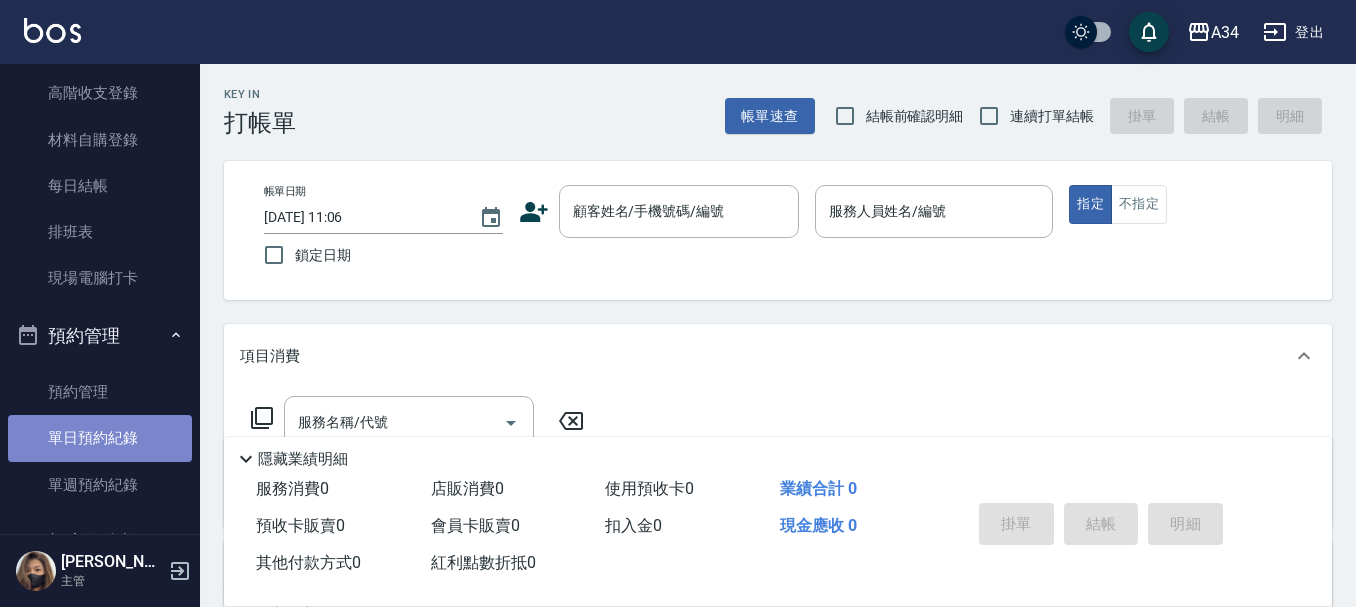 click on "單日預約紀錄" at bounding box center (100, 438) 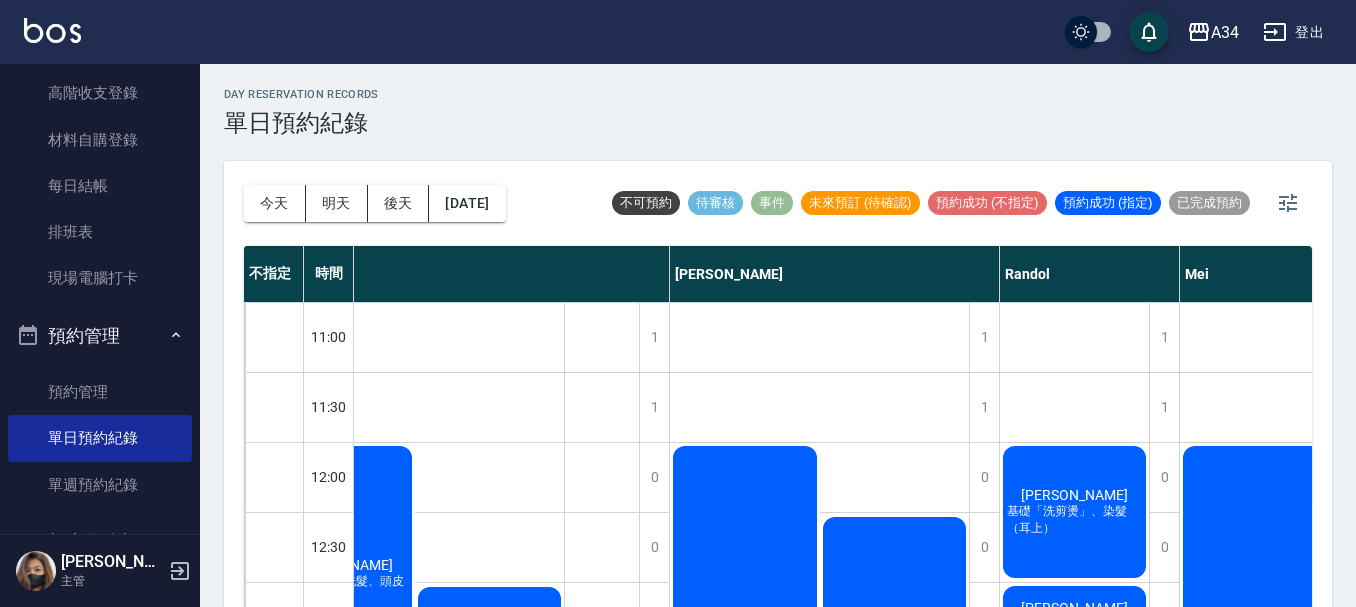 scroll, scrollTop: 0, scrollLeft: 432, axis: horizontal 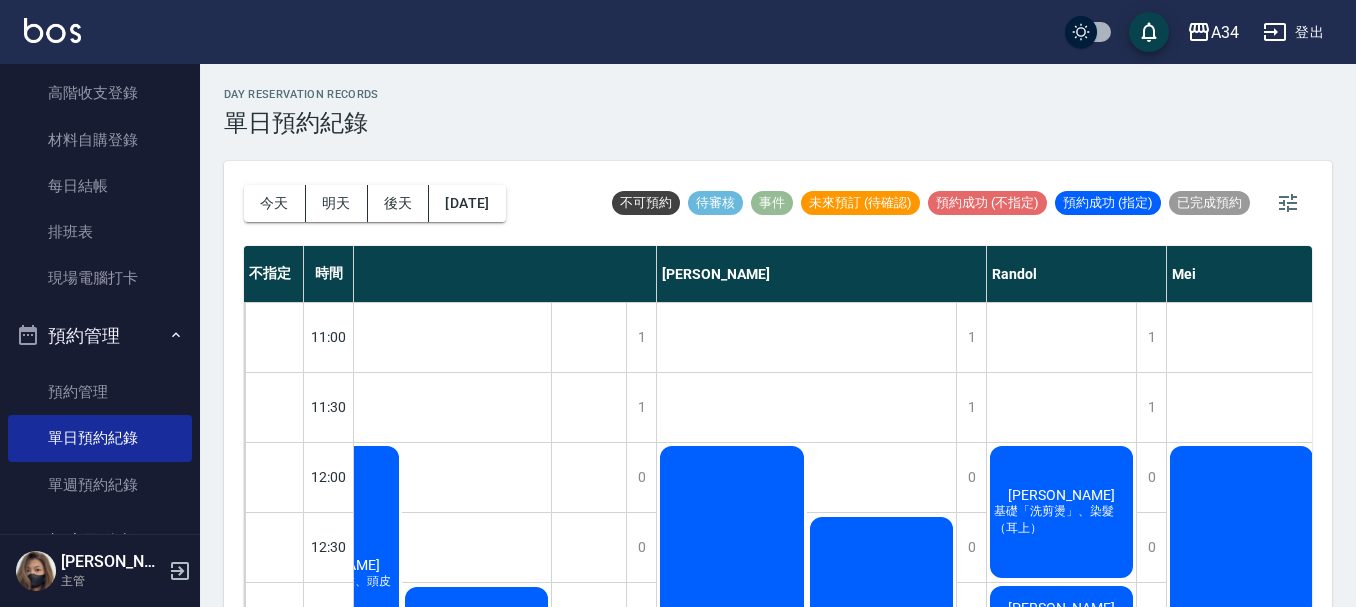 click on "[PERSON_NAME] 縮毛矯正" at bounding box center [477, 863] 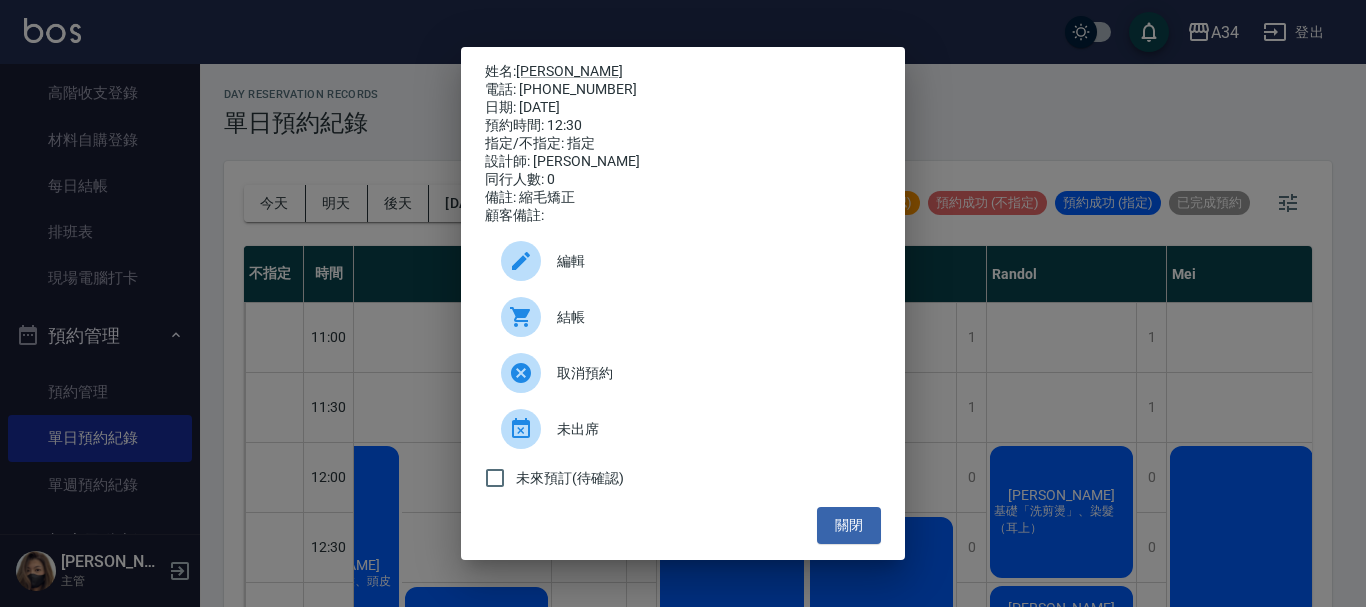 click on "姓名:  [PERSON_NAME] 電話: [PHONE_NUMBER] 日期: [DATE] 預約時間: 12:30 指定/不指定: 指定 設計師: [PERSON_NAME] 同行人數: 0 備註: 縮毛矯正 顧客備註:  編輯 結帳 取消預約 未出席 未來預訂(待確認) 關閉" at bounding box center (683, 303) 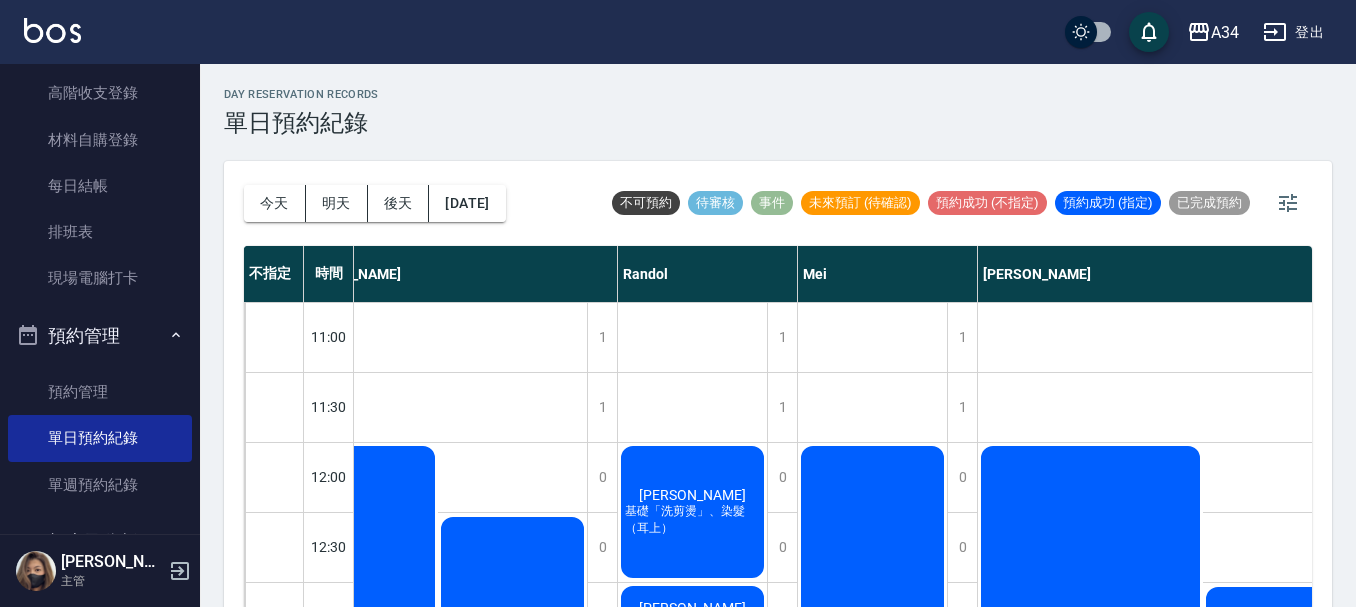 scroll, scrollTop: 0, scrollLeft: 833, axis: horizontal 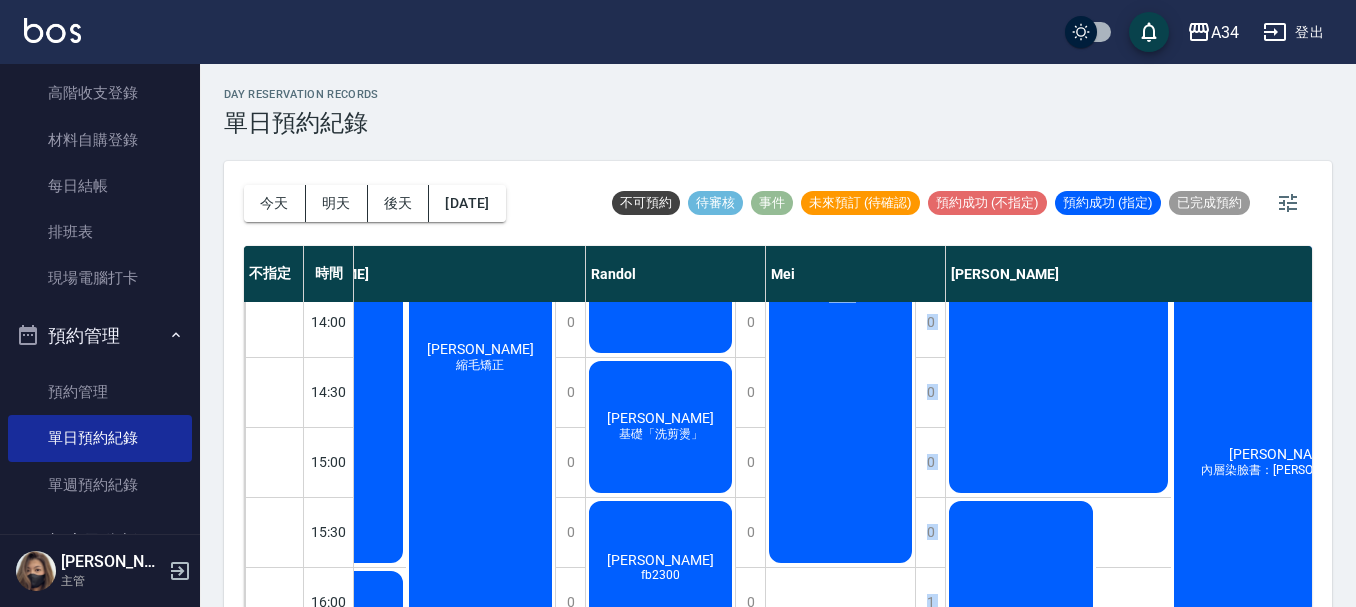 drag, startPoint x: 918, startPoint y: 593, endPoint x: 955, endPoint y: 596, distance: 37.12142 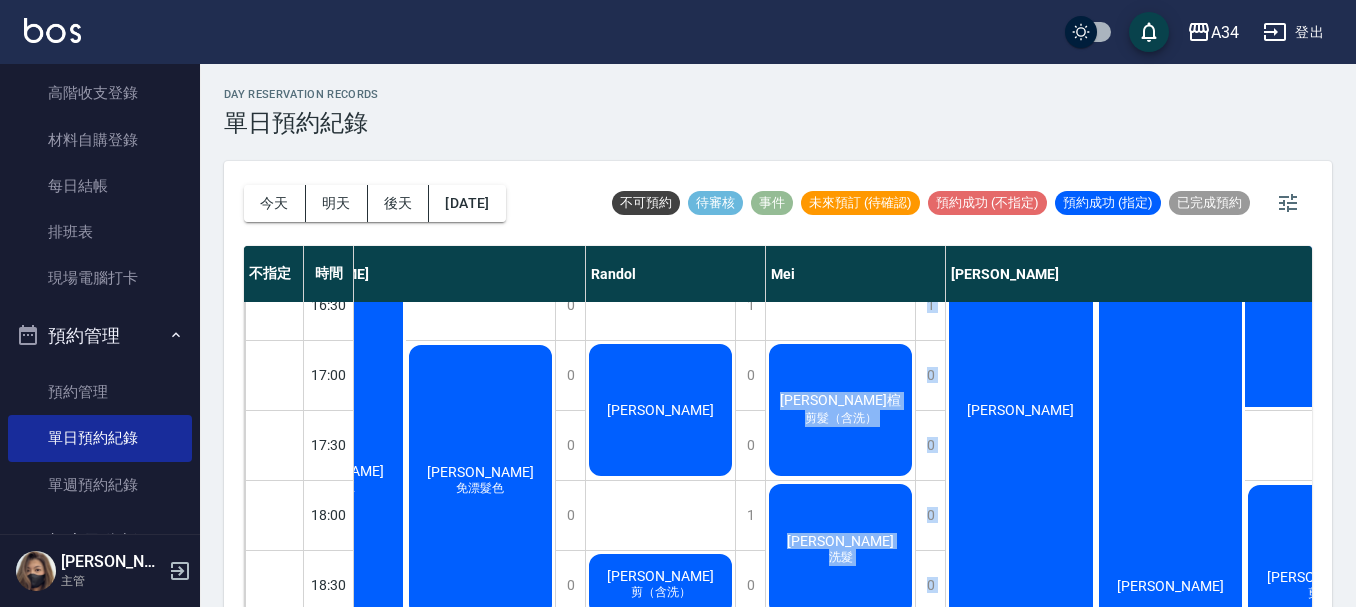 scroll, scrollTop: 835, scrollLeft: 833, axis: both 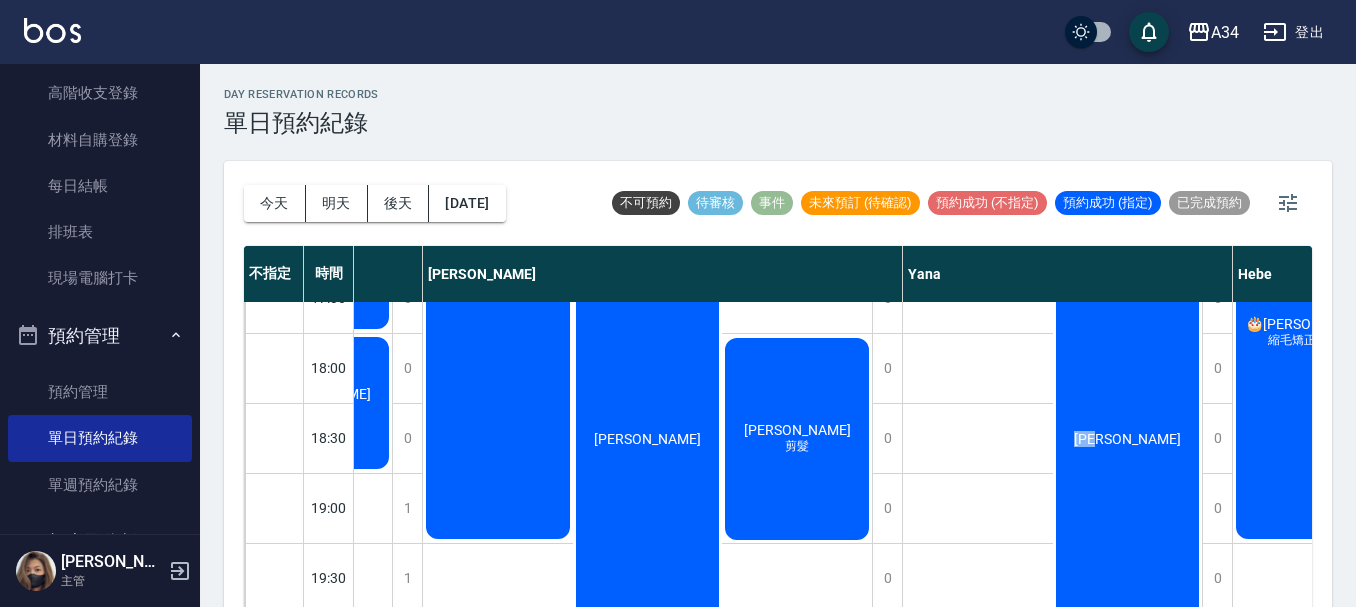 drag, startPoint x: 1102, startPoint y: 584, endPoint x: 1179, endPoint y: 581, distance: 77.05842 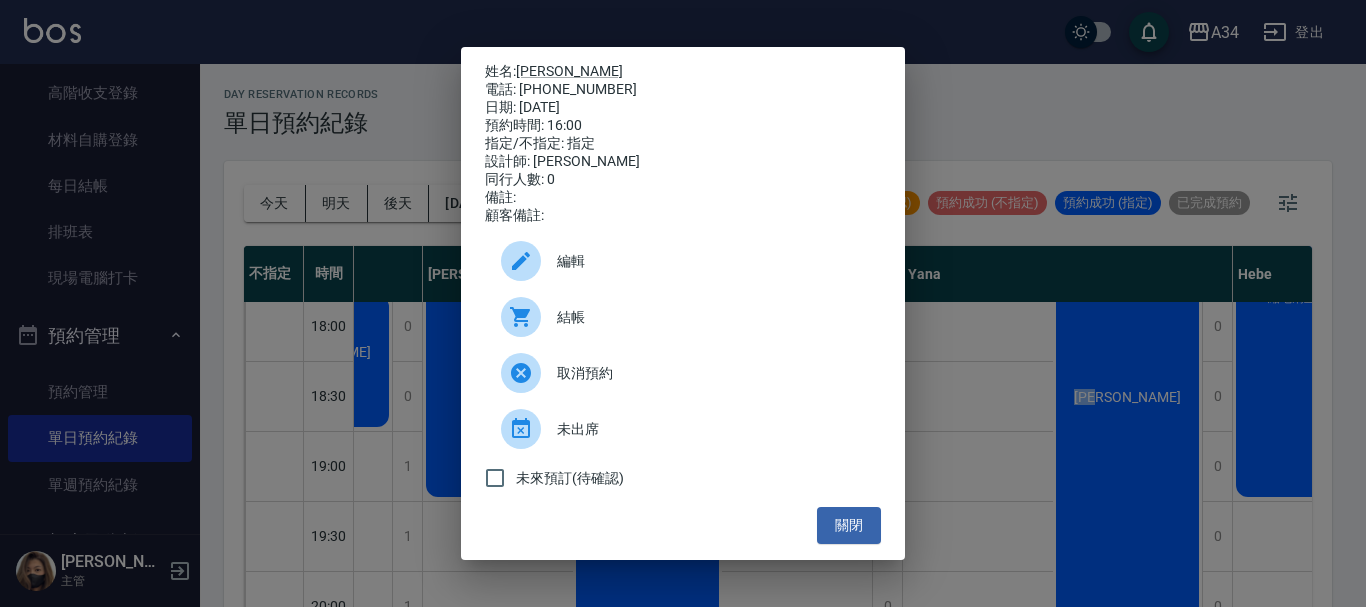 click on "姓名:  [PERSON_NAME] 電話: [PHONE_NUMBER] 日期: [DATE] 預約時間: 16:00 指定/不指定: 指定 設計師: [PERSON_NAME] 同行人數: 0 備註:  顧客備註:  編輯 結帳 取消預約 未出席 未來預訂(待確認) 關閉" at bounding box center [683, 303] 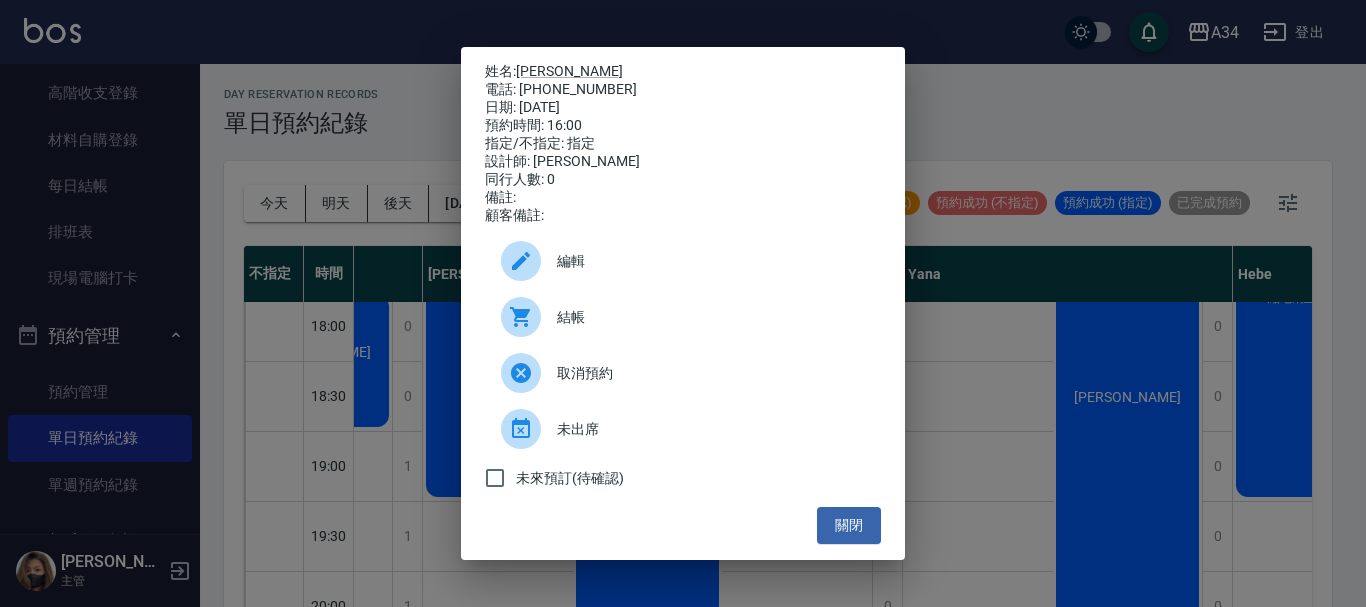 click on "姓名:  [PERSON_NAME] 電話: [PHONE_NUMBER] 日期: [DATE] 預約時間: 16:00 指定/不指定: 指定 設計師: [PERSON_NAME] 同行人數: 0 備註:  顧客備註:  編輯 結帳 取消預約 未出席 未來預訂(待確認) 關閉" at bounding box center [683, 303] 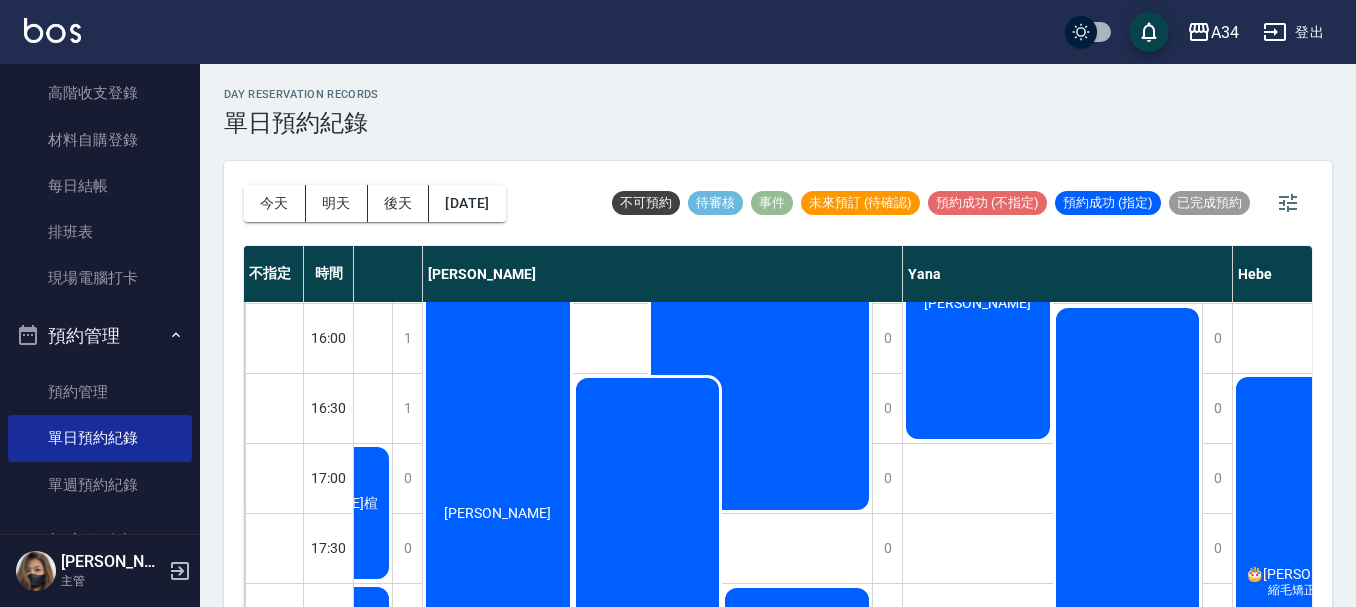 scroll, scrollTop: 678, scrollLeft: 1356, axis: both 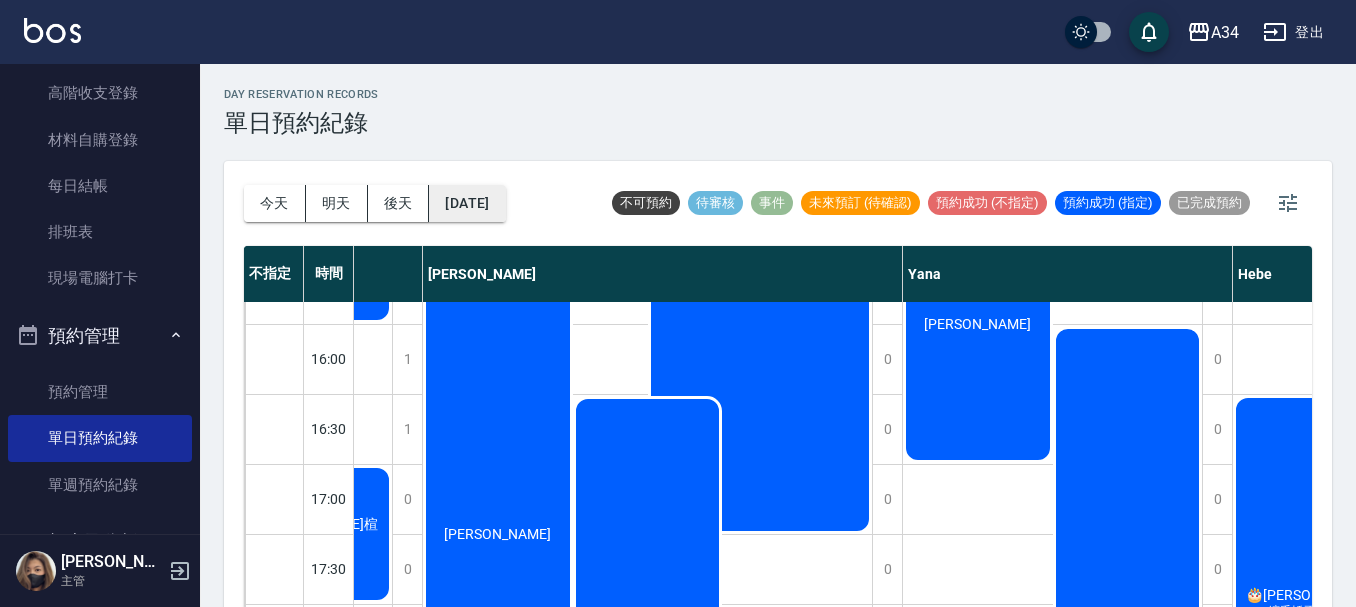 click on "[DATE]" at bounding box center [467, 203] 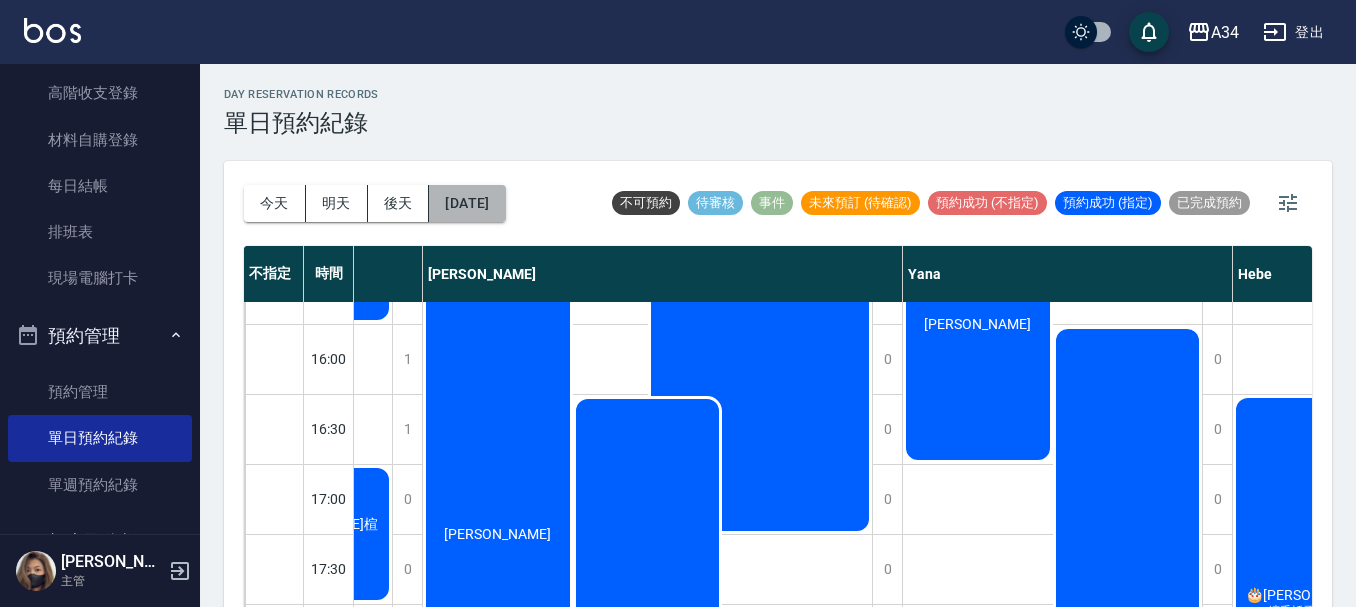click on "[DATE]" at bounding box center [467, 203] 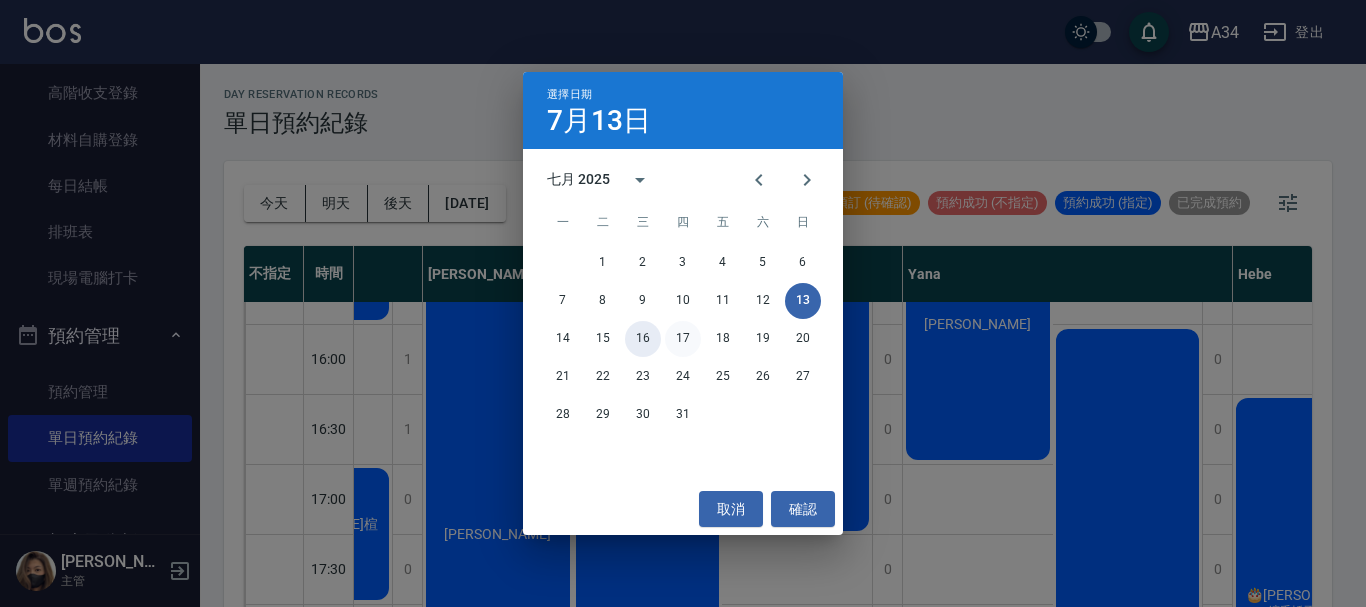 click on "14 15 16 17 18 19 20" at bounding box center (683, 339) 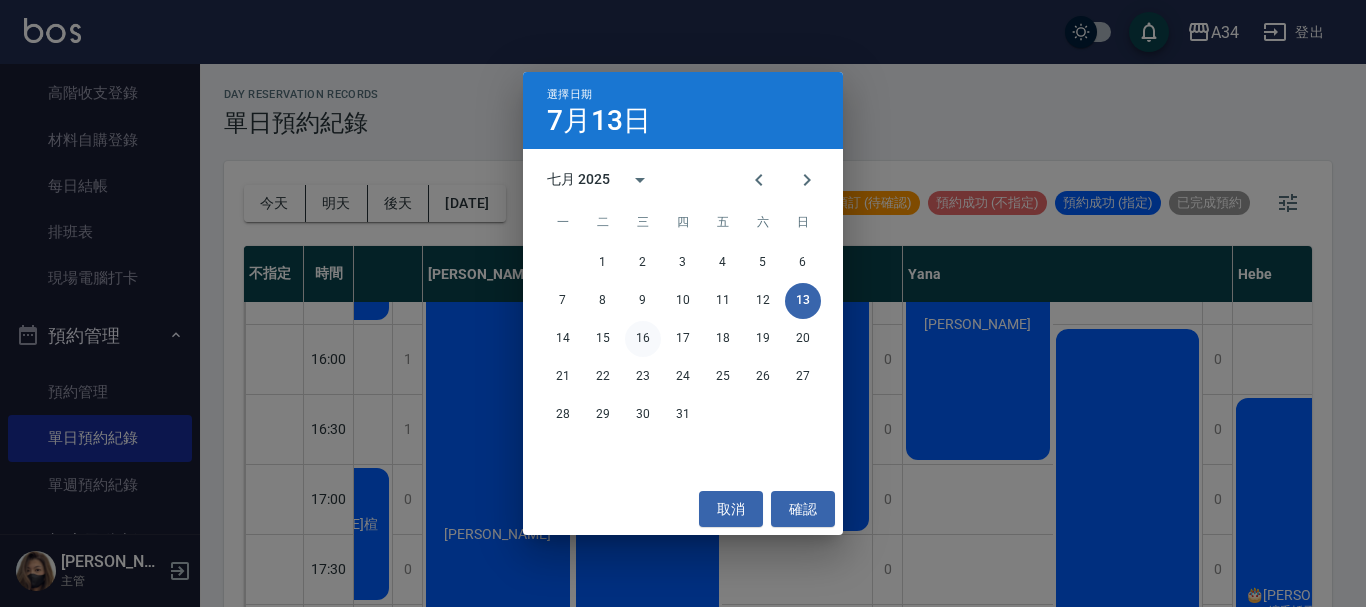 click on "16" at bounding box center [643, 339] 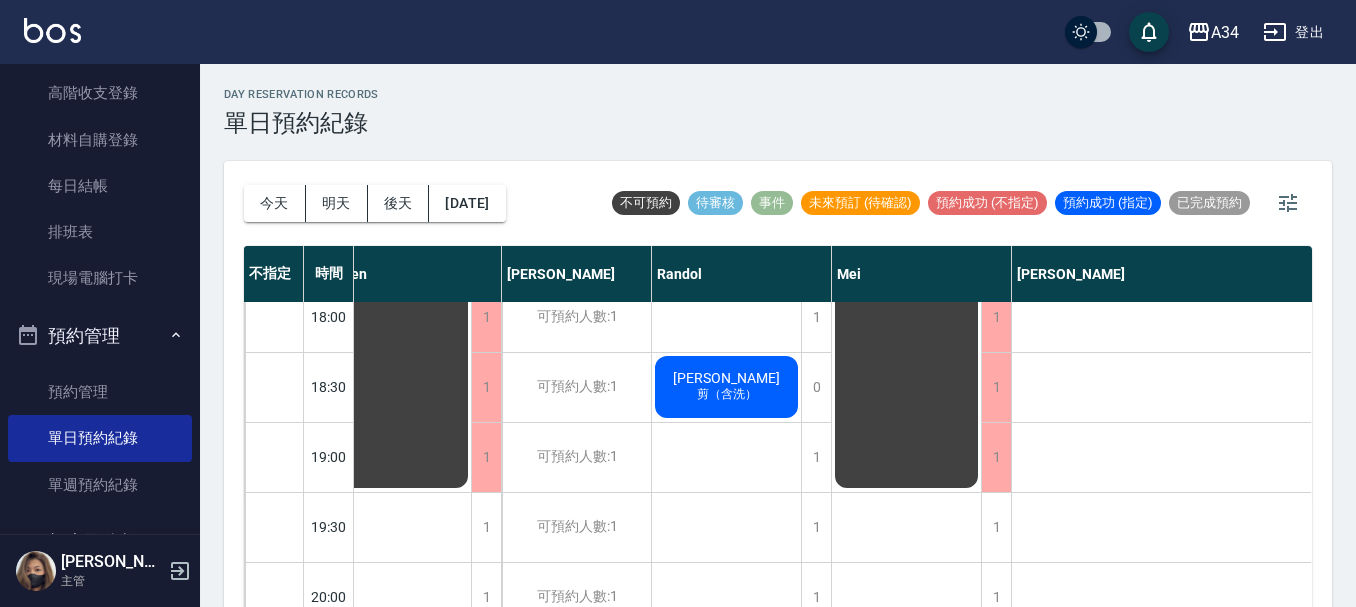 scroll, scrollTop: 1038, scrollLeft: 437, axis: both 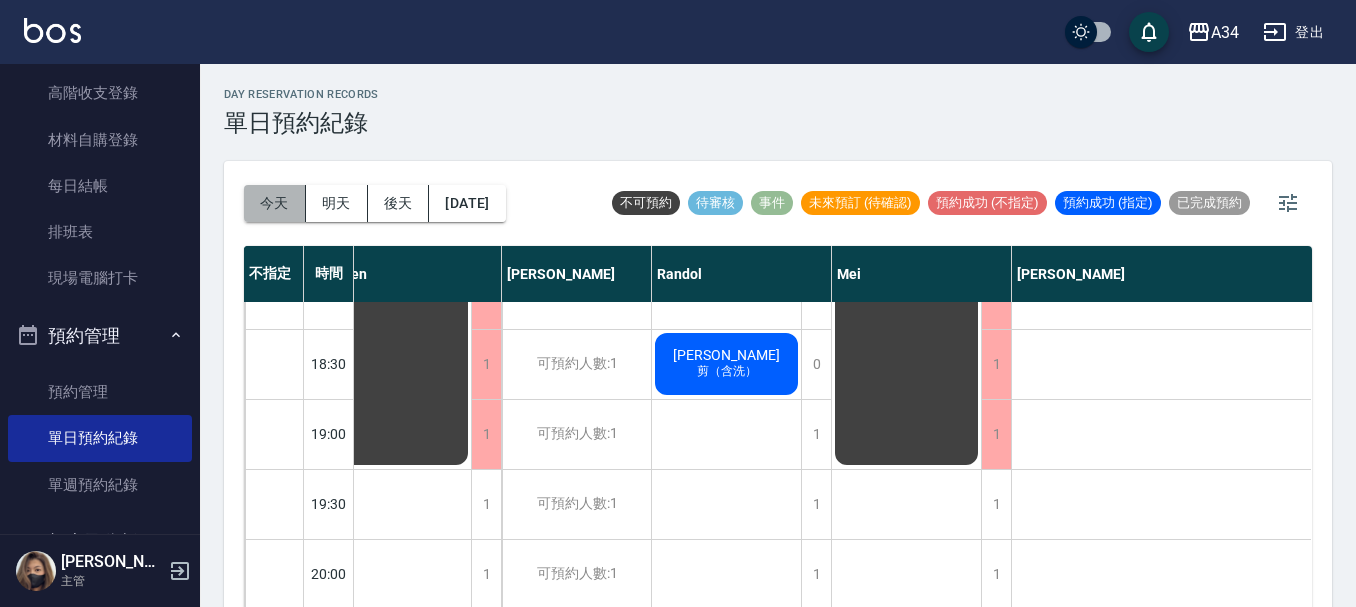 click on "今天" at bounding box center (275, 203) 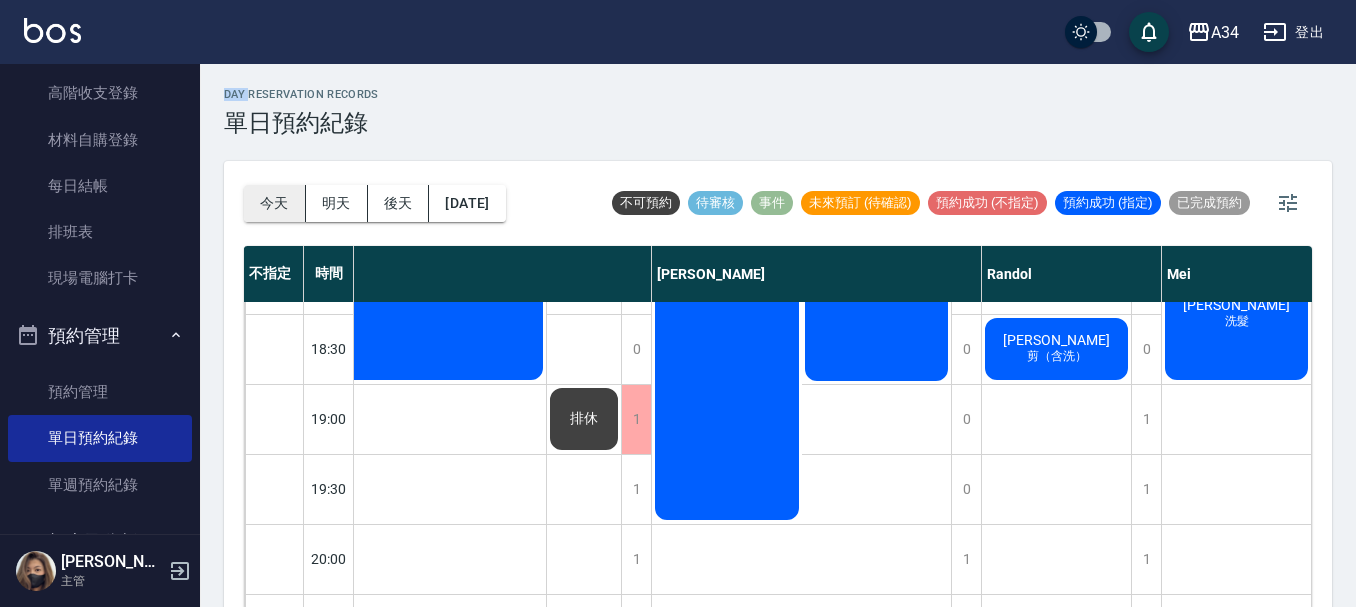 click on "今天" at bounding box center [275, 203] 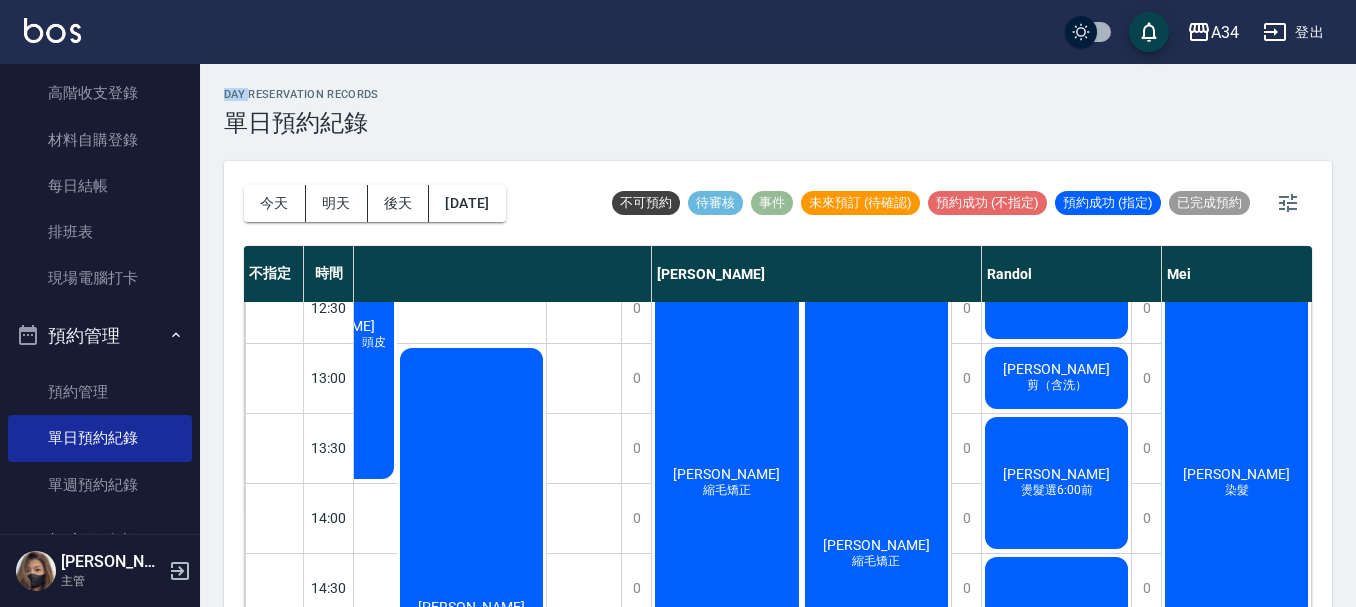 scroll, scrollTop: 238, scrollLeft: 437, axis: both 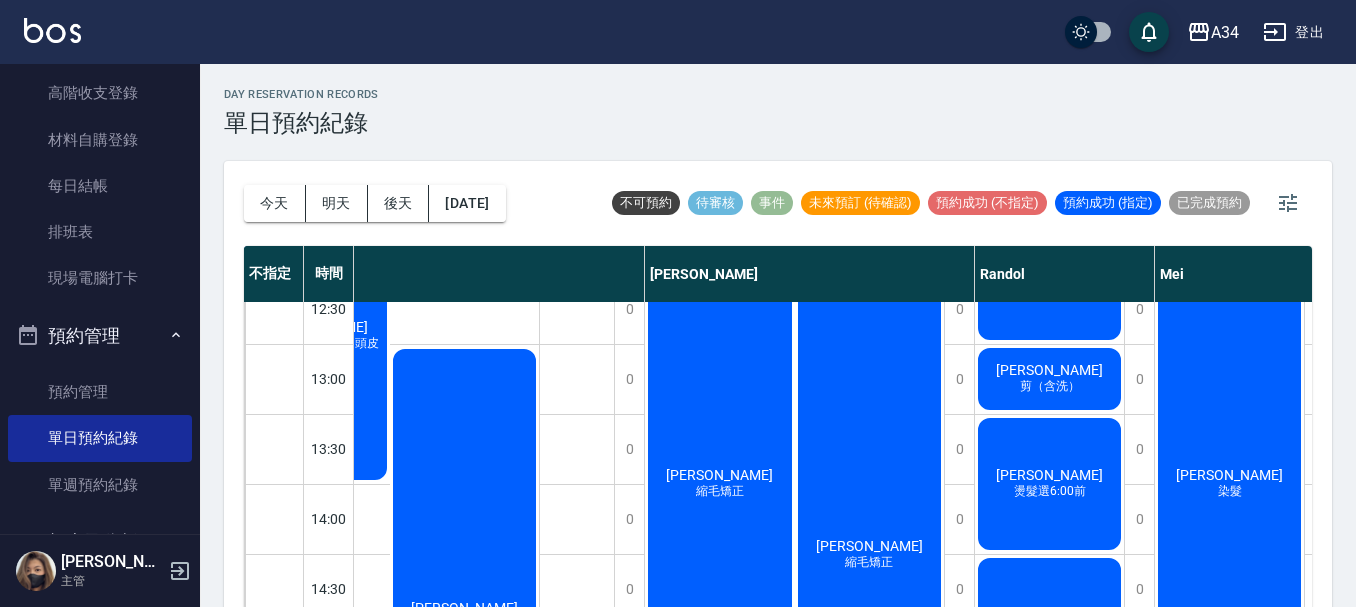 click on "[PERSON_NAME] 縮毛矯正" at bounding box center (-16, 729) 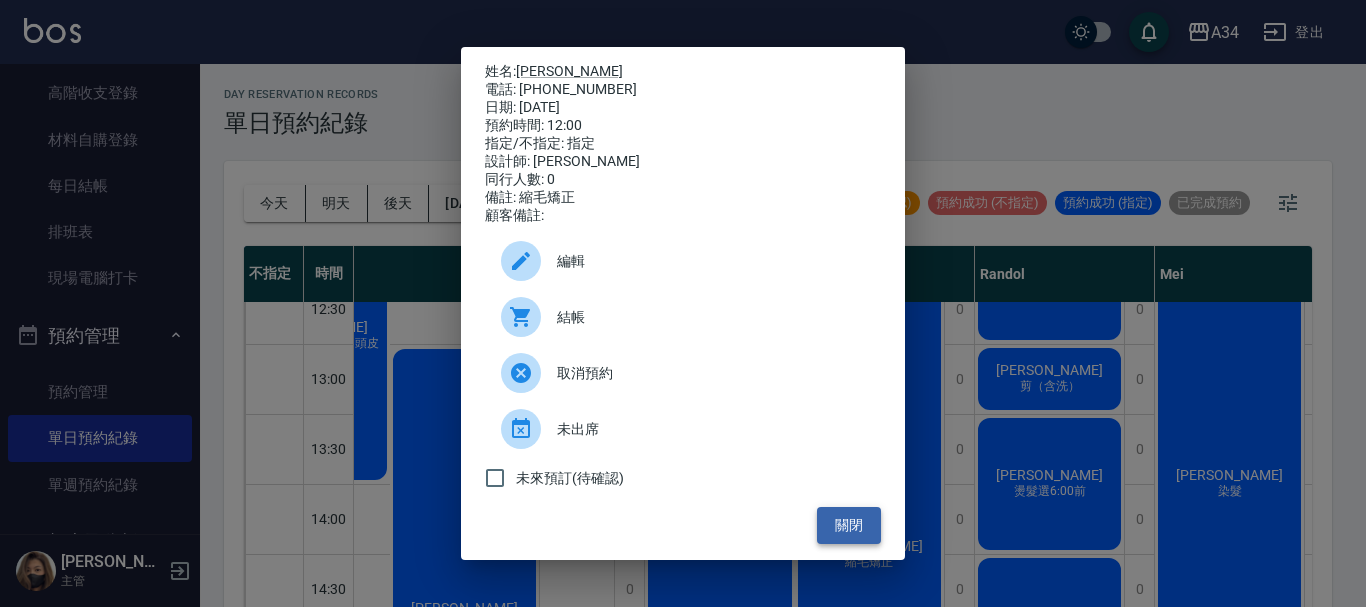 drag, startPoint x: 849, startPoint y: 523, endPoint x: 832, endPoint y: 534, distance: 20.248457 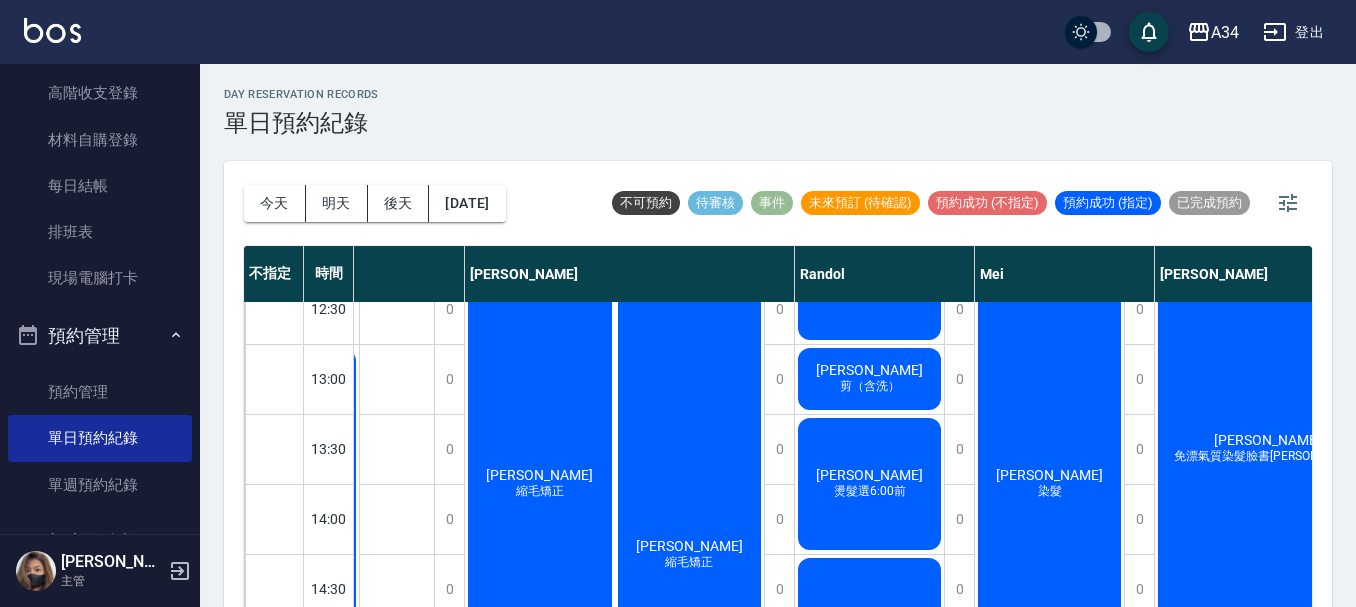 scroll, scrollTop: 238, scrollLeft: 629, axis: both 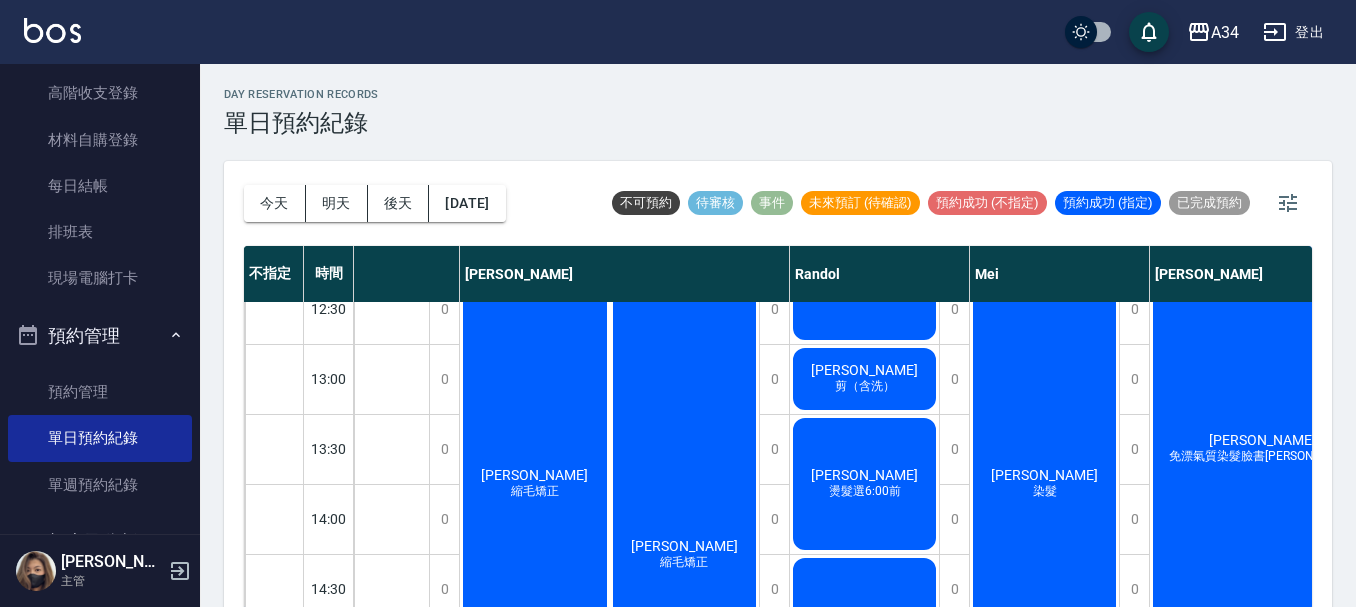 click on "[PERSON_NAME]「洗剪燙」" at bounding box center (-201, 729) 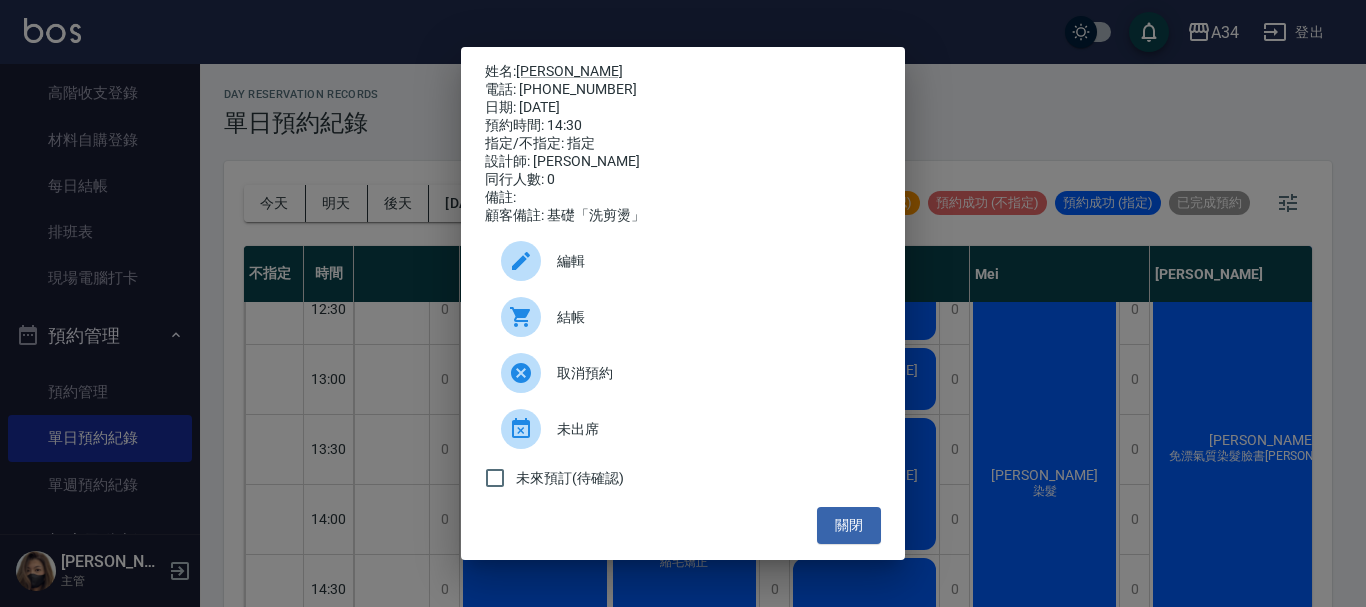click on "姓名:  [PERSON_NAME] 電話: [PHONE_NUMBER] 日期: [DATE] 預約時間: 14:30 指定/不指定: 指定 設計師: [PERSON_NAME] 同行人數: 0 備註:  顧客備註: 基礎「洗剪燙」  編輯 結帳 取消預約 未出席 未來預訂(待確認) 關閉" at bounding box center (683, 303) 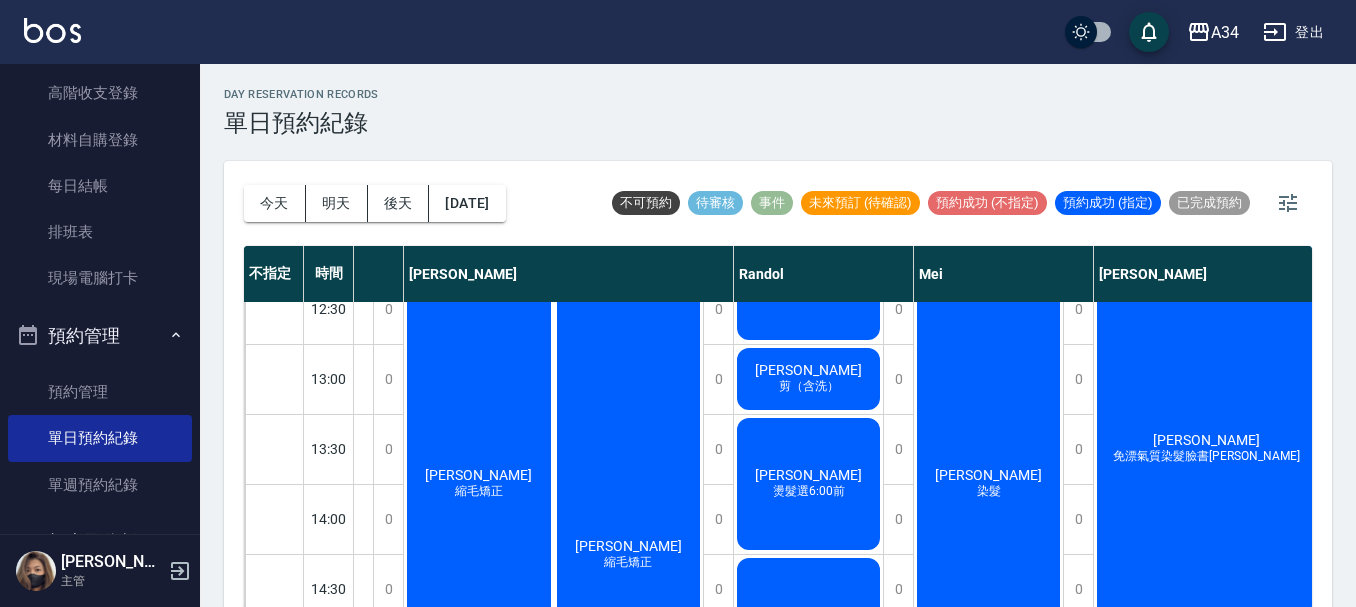 scroll, scrollTop: 238, scrollLeft: 872, axis: both 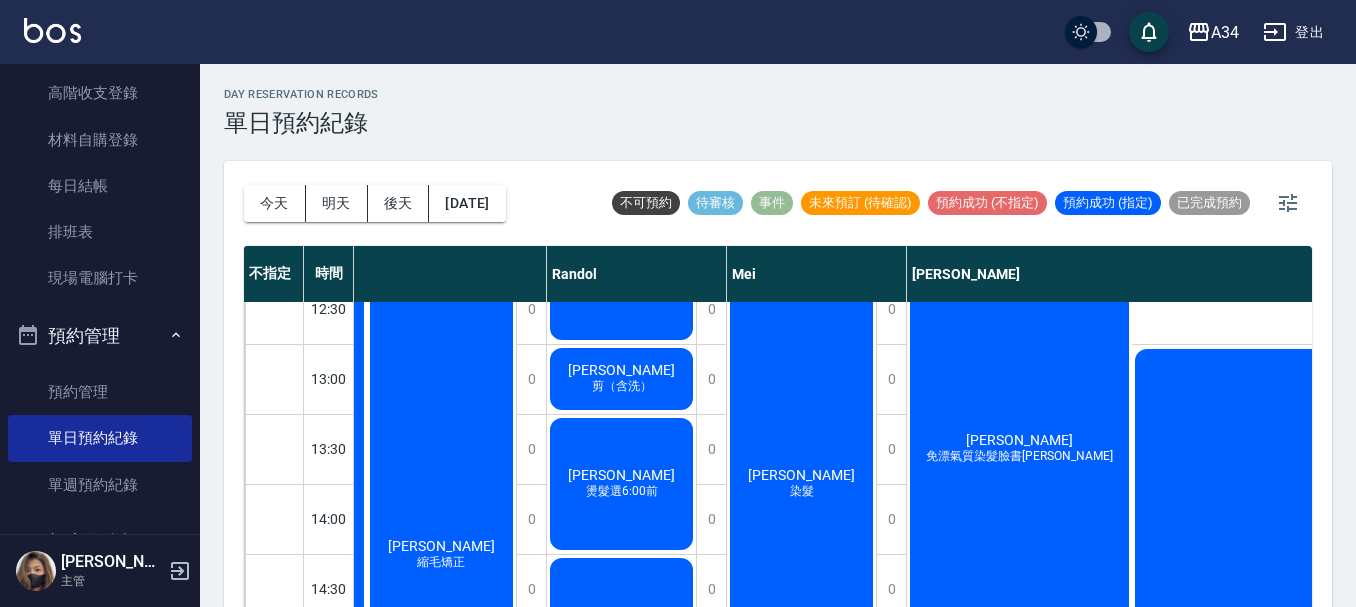 click on "[PERSON_NAME] 免漂氣質染髮臉書[PERSON_NAME]" at bounding box center [-444, 729] 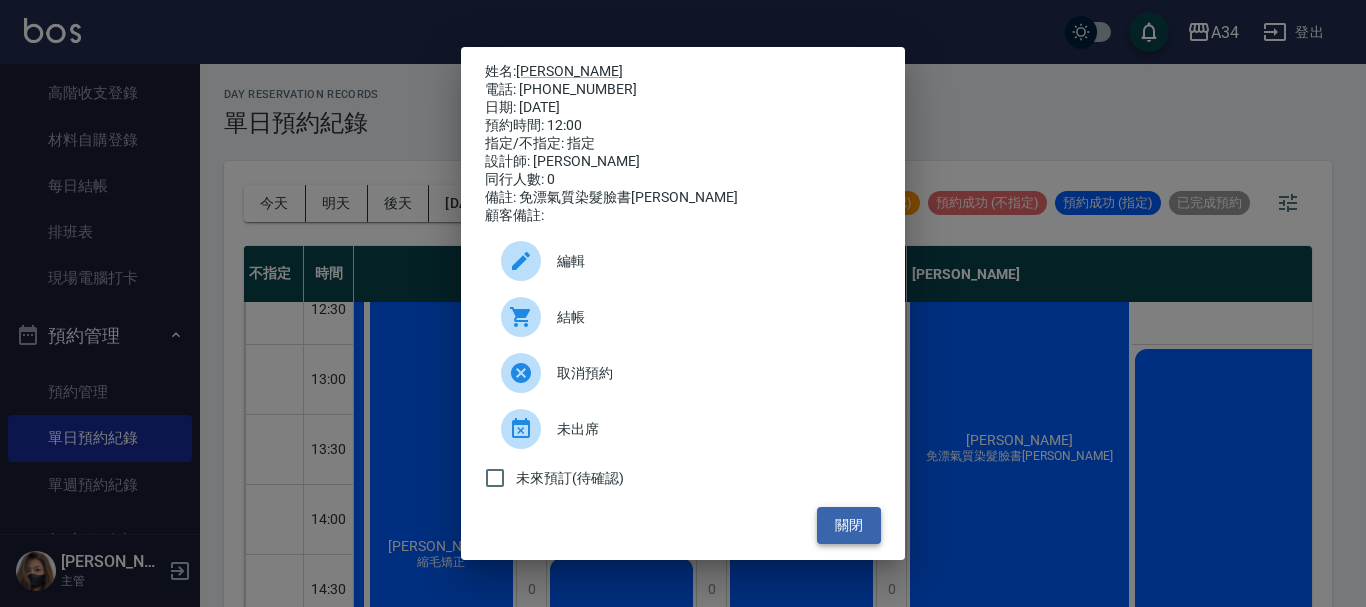 click on "關閉" at bounding box center (849, 525) 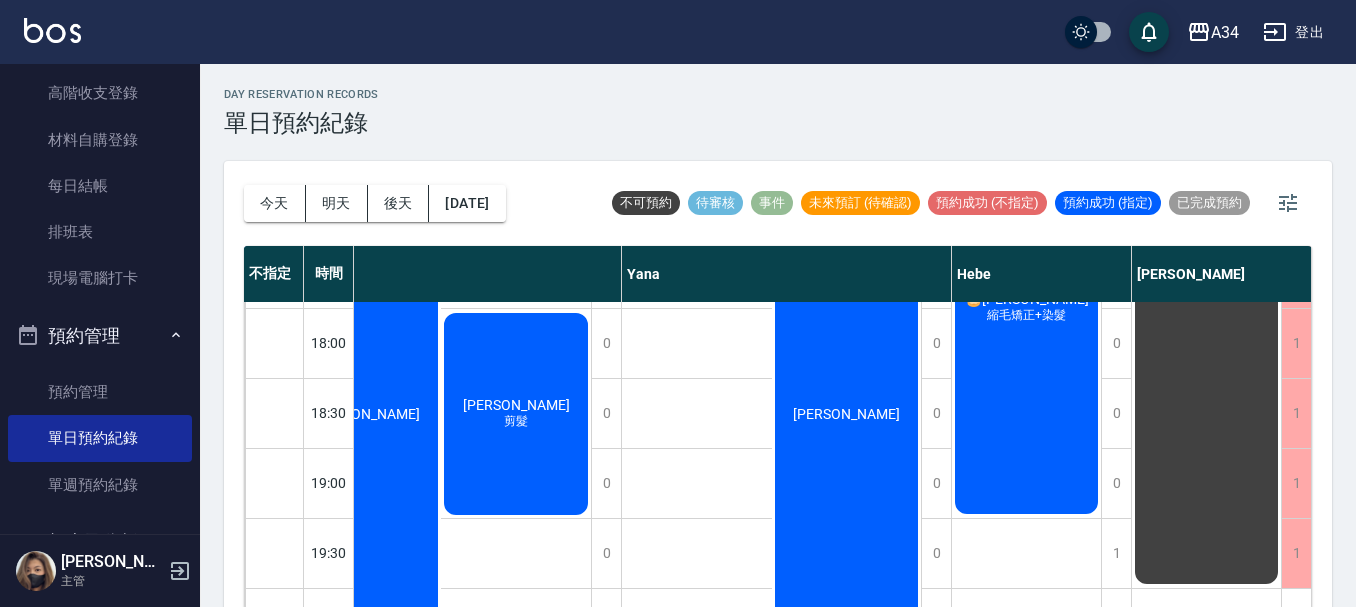 scroll, scrollTop: 1178, scrollLeft: 1647, axis: both 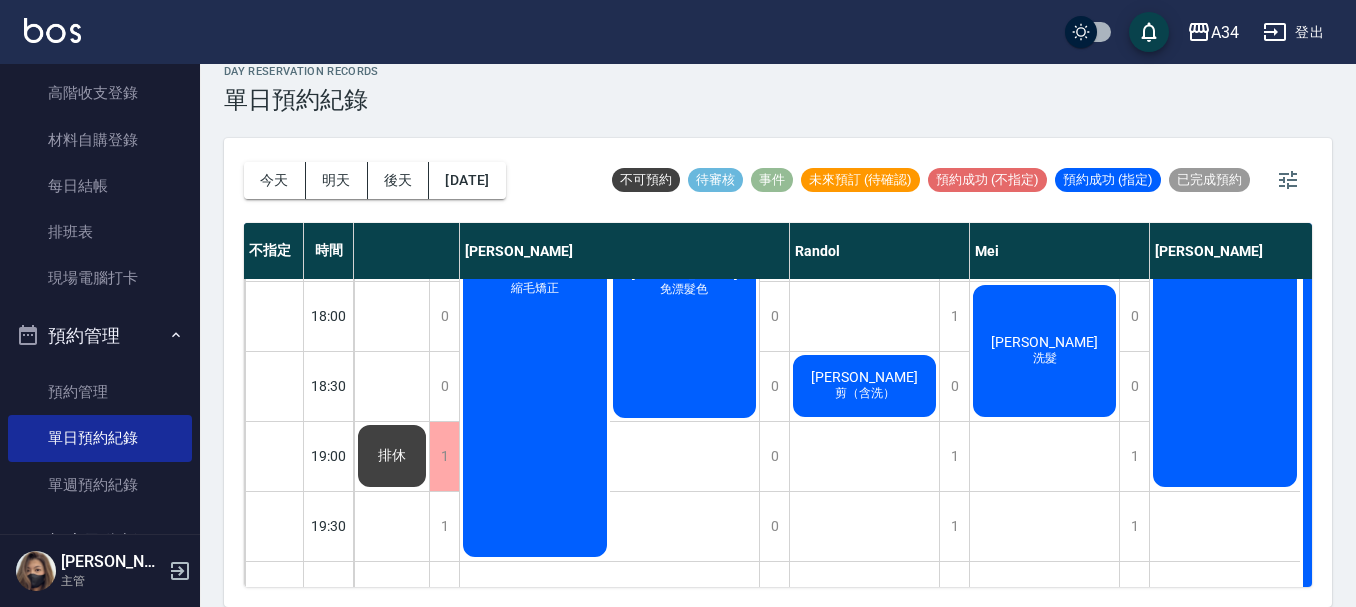 click on "[PERSON_NAME] 縮[PERSON_NAME] [PERSON_NAME] 縮[PERSON_NAME] [PERSON_NAME] 縮[PERSON_NAME] [PERSON_NAME] 免漂髮色" at bounding box center [610, 36] 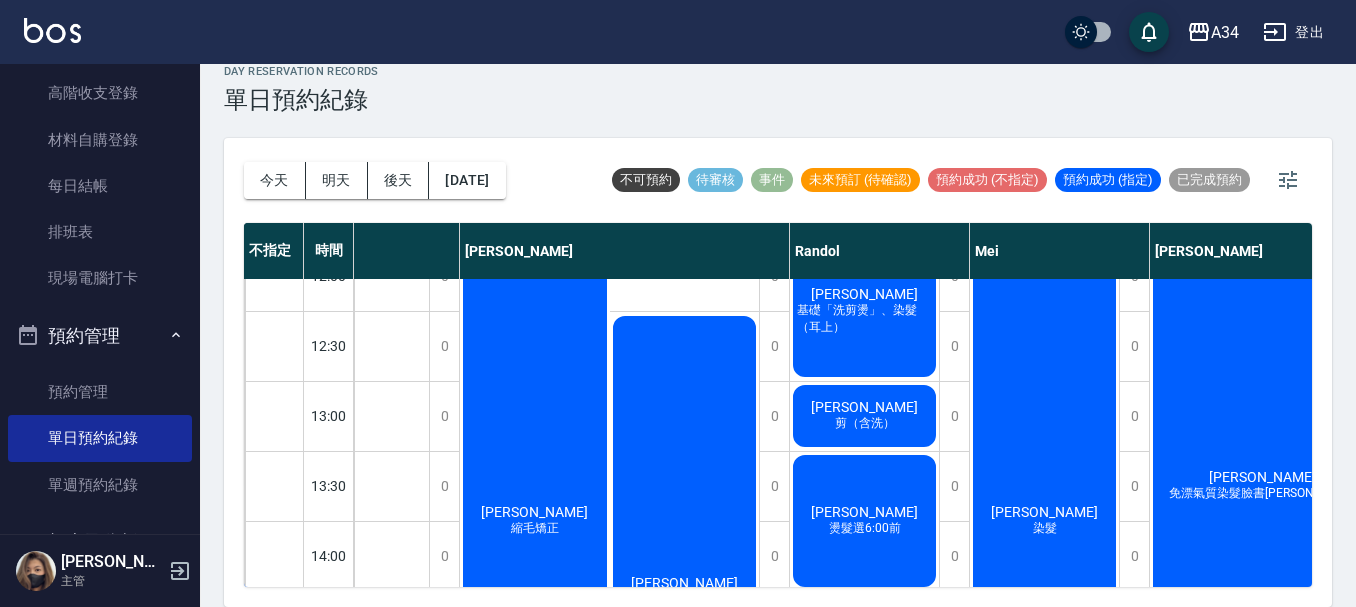 scroll, scrollTop: 0, scrollLeft: 629, axis: horizontal 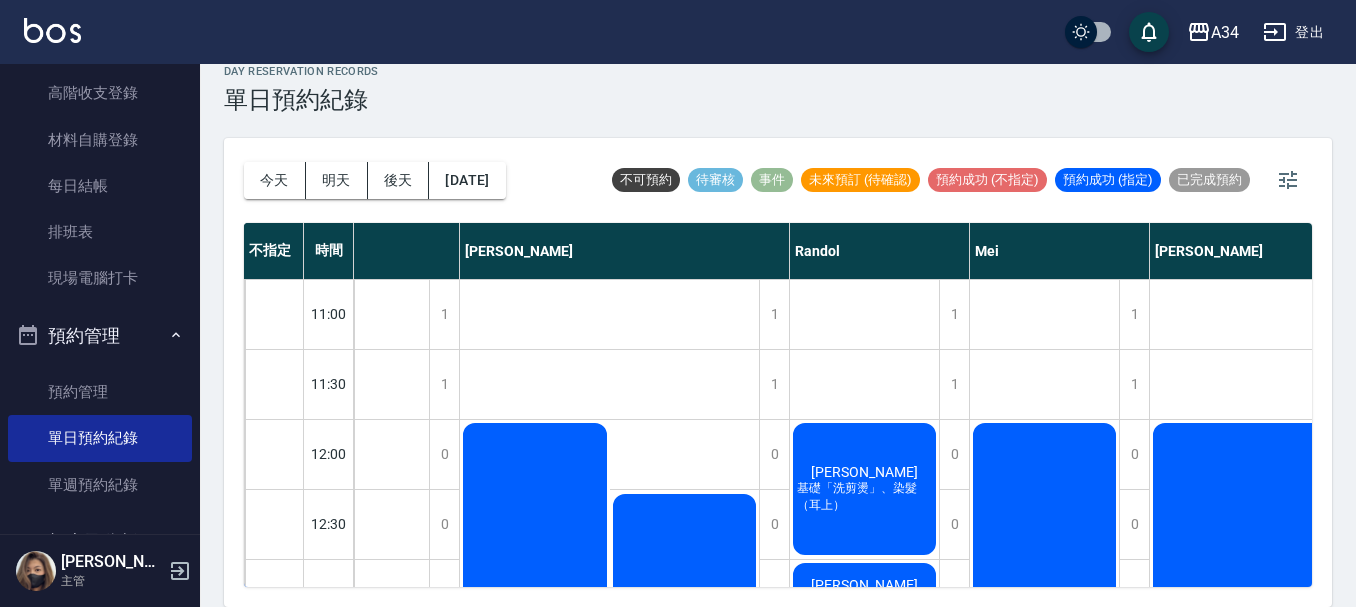 drag, startPoint x: 411, startPoint y: 589, endPoint x: 373, endPoint y: 589, distance: 38 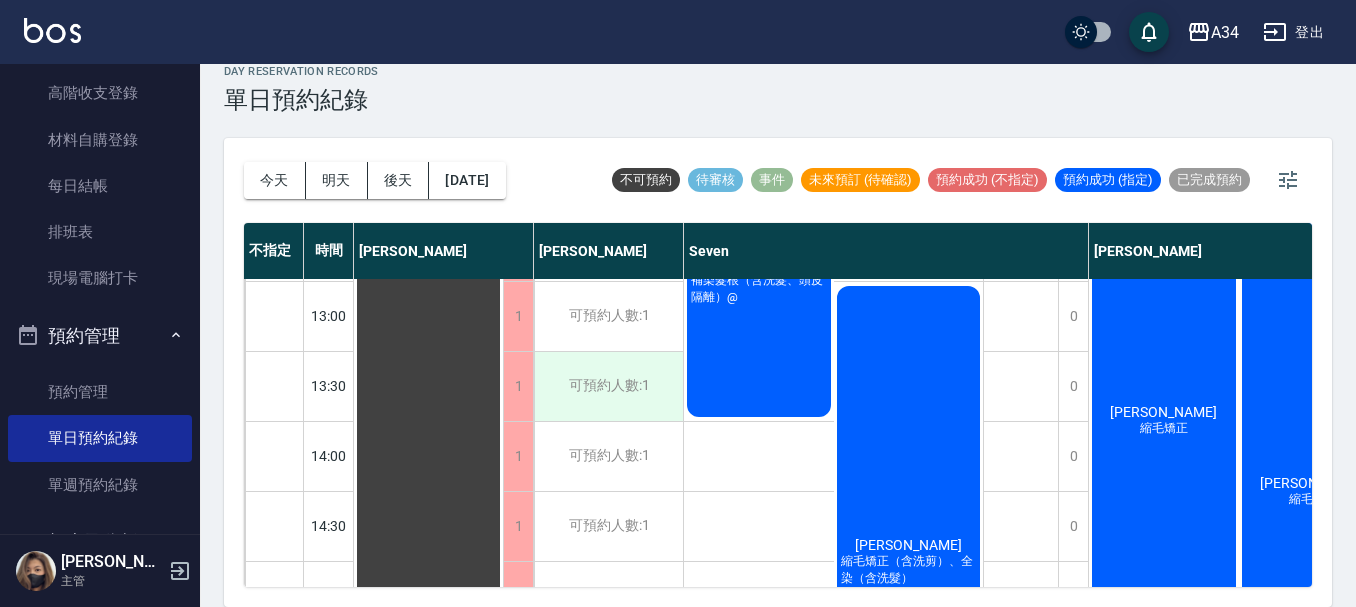scroll, scrollTop: 0, scrollLeft: 0, axis: both 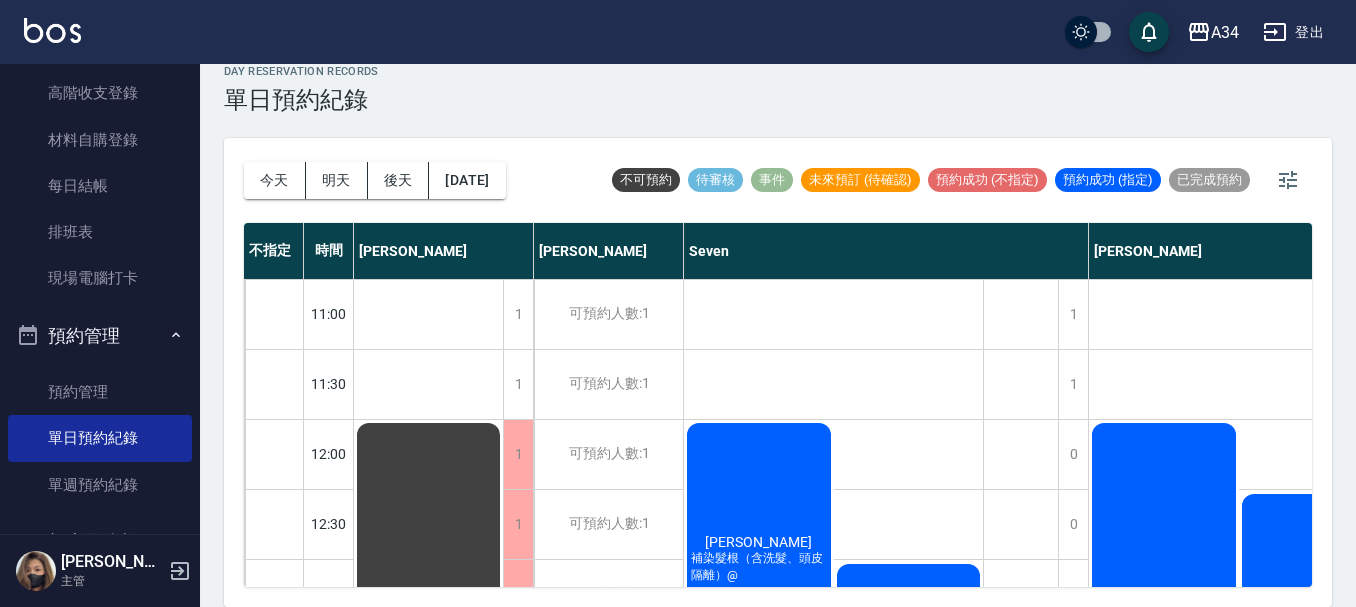 click on "[DATE] [DATE] [DATE] [DATE] 不可預約 待審核 事件 未來預訂 (待確認) 預約成功 (不指定) 預約成功 (指定) 已完成預約 不指定 時間 [PERSON_NAME] [PERSON_NAME] Seven [PERSON_NAME] [PERSON_NAME] [PERSON_NAME] 11:00 11:30 12:00 12:30 13:00 13:30 14:00 14:30 15:00 15:30 16:00 16:30 17:00 17:30 18:00 18:30 19:00 19:30 20:00 20:30 21:00 1 1 1 1 1 1 1 1 1 1 1 1 1 1 1 1 1 1 1 1 1 排休 可預約人數:1 可預約人數:1 可預約人數:1 可預約人數:1 可預約人數:1 可預約人數:1 可預約人數:1 可預約人數:1 可預約人數:1 可預約人數:1 可預約人數:1 可預約人數:1 可預約人數:1 可預約人數:1 可預約人數:1 可預約人數:1 可預約人數:1 可預約人數:1 可預約人數:1 可預約人數:1 可預約人數:1 1 1 0 0 0 0 0 0 0 0 0 0 0 0 0 0 1 1 1 1 1 [PERSON_NAME] 補染髮根（含洗髮、頭皮隔離）@ [PERSON_NAME]毛矯正（含洗剪）、全染（含洗髮） [PERSON_NAME]  縮毛矯正（含洗剪）@ 排休 1 1 0 0 0 0 0 0 0 0 0 0 0 0 0 0 0 0 1 1 1 1" at bounding box center [778, 372] 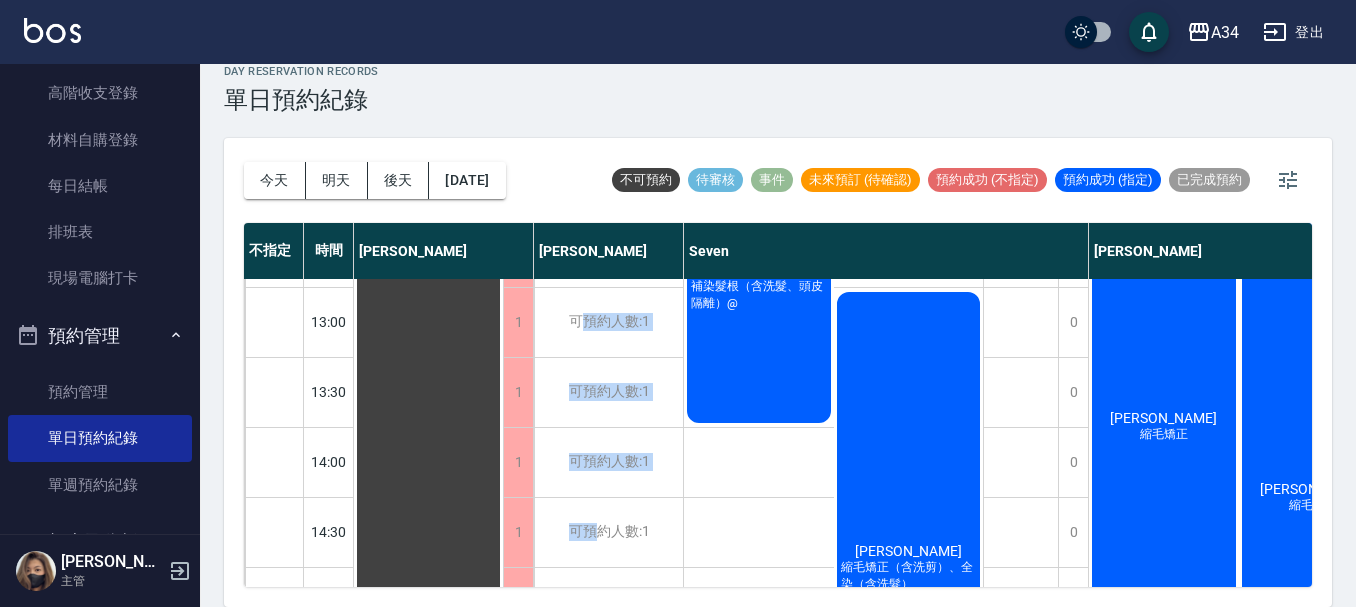 click on "不指定 時間 [PERSON_NAME] [PERSON_NAME] Seven [PERSON_NAME] [PERSON_NAME] [PERSON_NAME] 11:00 11:30 12:00 12:30 13:00 13:30 14:00 14:30 15:00 15:30 16:00 16:30 17:00 17:30 18:00 18:30 19:00 19:30 20:00 20:30 21:00 1 1 1 1 1 1 1 1 1 1 1 1 1 1 1 1 1 1 1 1 1 排休 可預約人數:1 可預約人數:1 可預約人數:1 可預約人數:1 可預約人數:1 可預約人數:1 可預約人數:1 可預約人數:1 可預約人數:1 可預約人數:1 可預約人數:1 可預約人數:1 可預約人數:1 可預約人數:1 可預約人數:1 可預約人數:1 可預約人數:1 可預約人數:1 可預約人數:1 可預約人數:1 可預約人數:1 1 1 0 0 0 0 0 0 0 0 0 0 0 0 0 0 1 1 1 1 1 [PERSON_NAME] 補染髮根（含洗髮、頭皮隔離）@ [PERSON_NAME]毛矯正（含洗剪）、全染（含洗髮） [PERSON_NAME]  縮毛矯正（含洗剪）@ 排休 1 1 0 0 0 0 0 0 0 0 0 0 0 0 0 0 0 0 1 1 1 [PERSON_NAME] 縮[PERSON_NAME] [PERSON_NAME] 縮[PERSON_NAME] [PERSON_NAME] 縮[PERSON_NAME] [PERSON_NAME] 免漂髮色 1 1 0 0 0 0 0 0 0 0 0 1 0 0 1 0 1 1 1 1 1 [PERSON_NAME] [PERSON_NAME] 1" at bounding box center (778, 405) 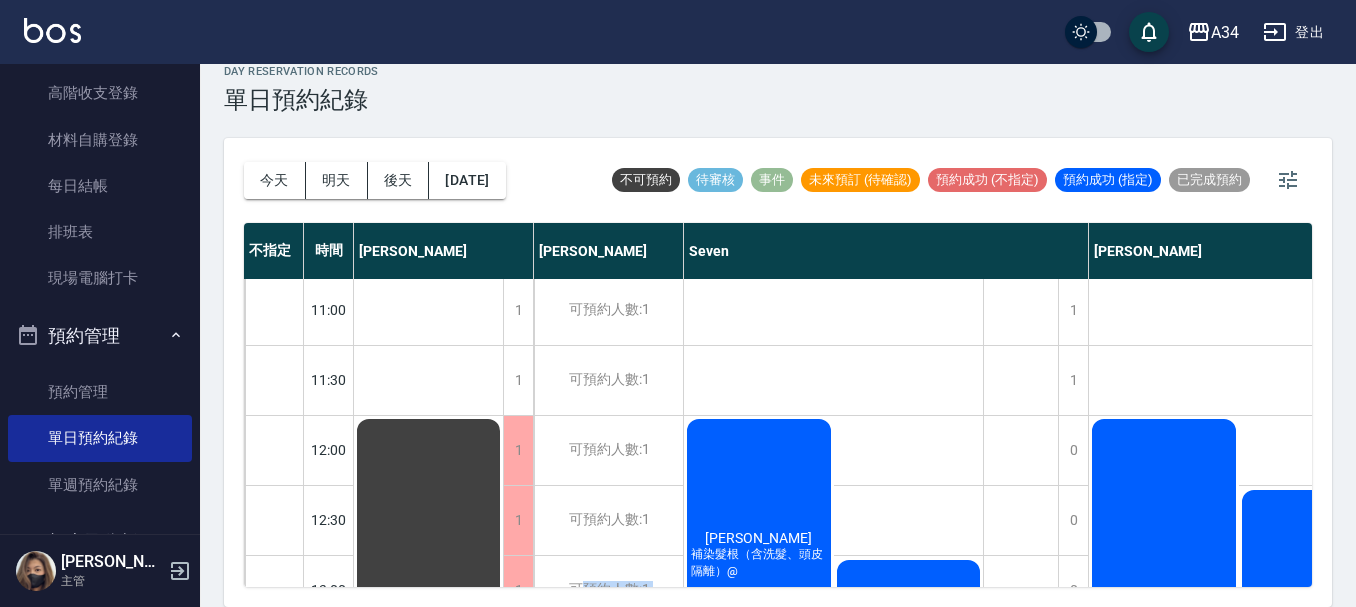 scroll, scrollTop: 0, scrollLeft: 0, axis: both 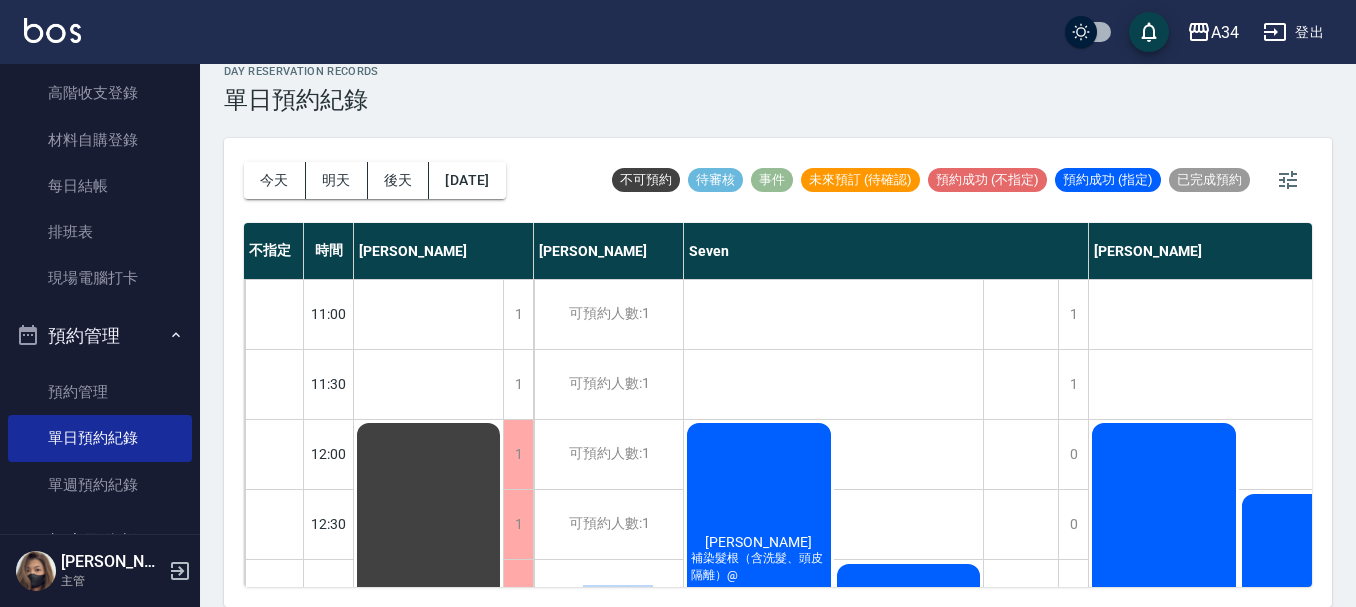 click on "[DATE] [DATE] [DATE] [DATE] 不可預約 待審核 事件 未來預訂 (待確認) 預約成功 (不指定) 預約成功 (指定) 已完成預約" at bounding box center [778, 180] 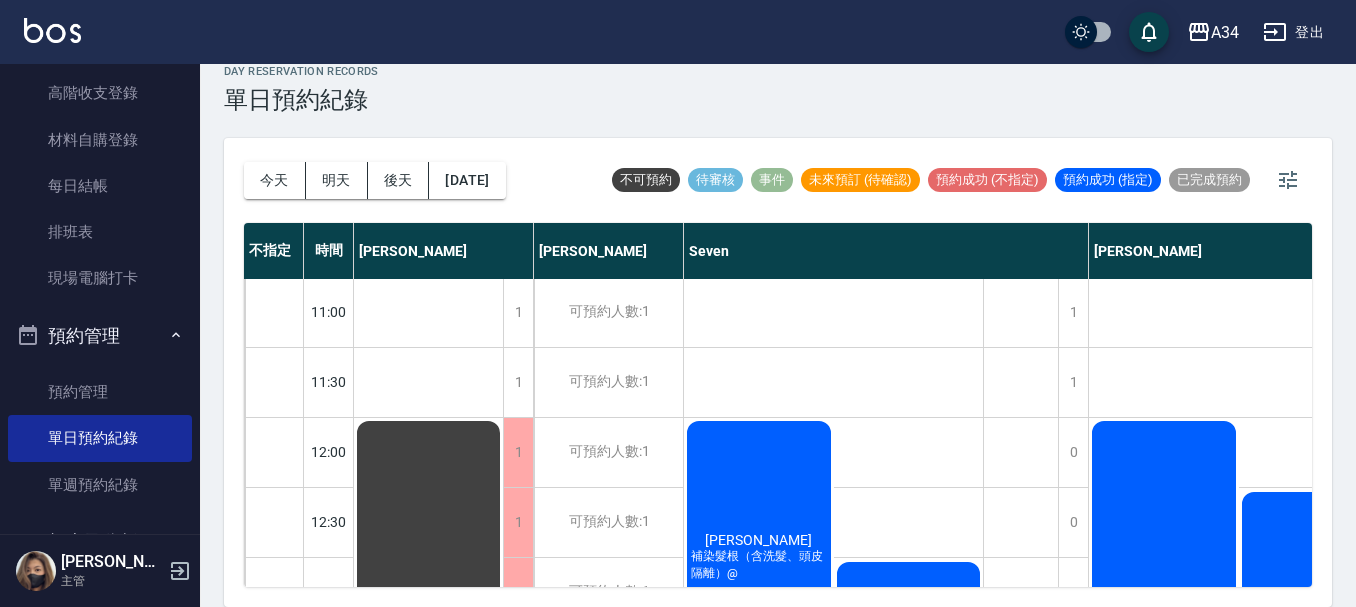 scroll, scrollTop: 0, scrollLeft: 0, axis: both 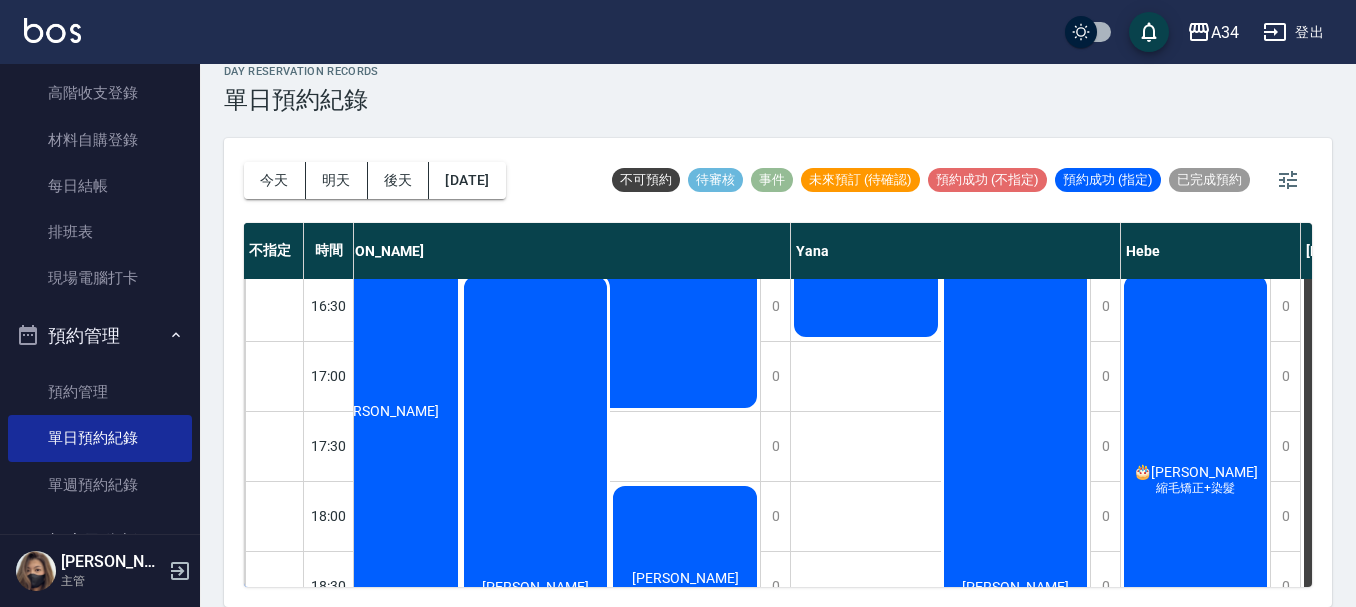 click on "[DATE] [DATE] [DATE] [DATE] 不可預約 待審核 事件 未來預訂 (待確認) 預約成功 (不指定) 預約成功 (指定) 已完成預約 不指定 時間 [PERSON_NAME] [PERSON_NAME] Seven [PERSON_NAME] [PERSON_NAME] [PERSON_NAME] 11:00 11:30 12:00 12:30 13:00 13:30 14:00 14:30 15:00 15:30 16:00 16:30 17:00 17:30 18:00 18:30 19:00 19:30 20:00 20:30 21:00 1 1 1 1 1 1 1 1 1 1 1 1 1 1 1 1 1 1 1 1 1 排休 可預約人數:1 可預約人數:1 可預約人數:1 可預約人數:1 可預約人數:1 可預約人數:1 可預約人數:1 可預約人數:1 可預約人數:1 可預約人數:1 可預約人數:1 可預約人數:1 可預約人數:1 可預約人數:1 可預約人數:1 可預約人數:1 可預約人數:1 可預約人數:1 可預約人數:1 可預約人數:1 可預約人數:1 1 1 0 0 0 0 0 0 0 0 0 0 0 0 0 0 1 1 1 1 1 [PERSON_NAME] 補染髮根（含洗髮、頭皮隔離）@ [PERSON_NAME]毛矯正（含洗剪）、全染（含洗髮） [PERSON_NAME]  縮毛矯正（含洗剪）@ 排休 1 1 0 0 0 0 0 0 0 0 0 0 0 0 0 0 0 0 1 1 1 1" at bounding box center [778, 372] 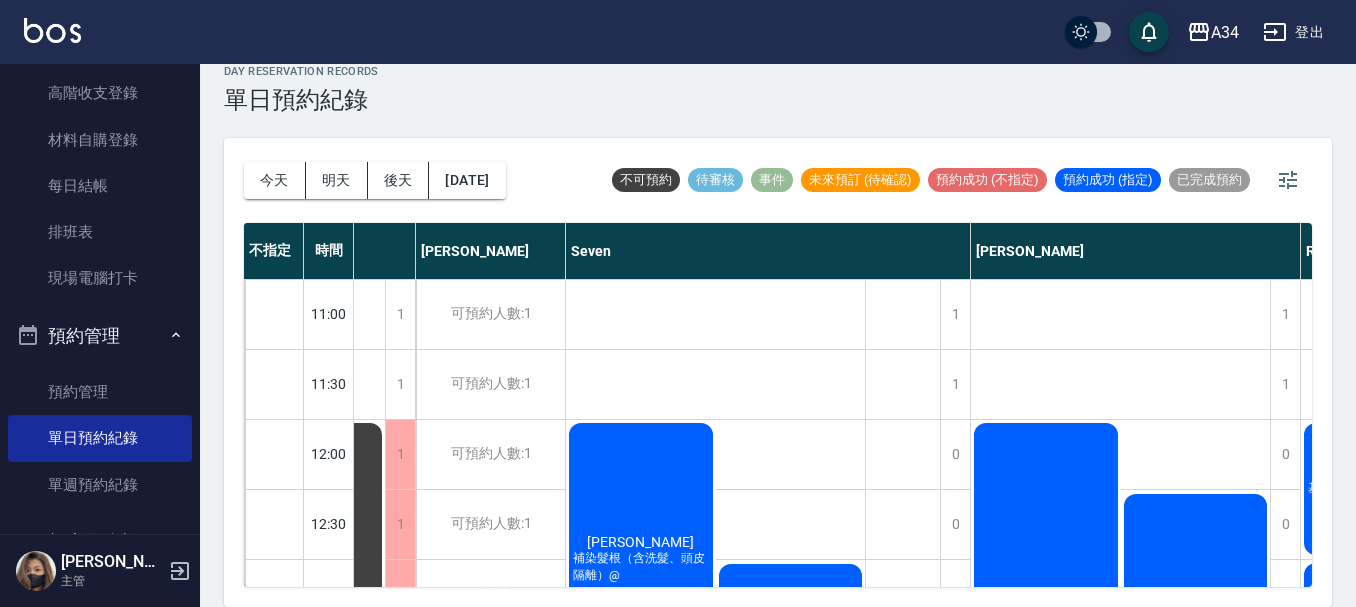 scroll, scrollTop: 0, scrollLeft: 0, axis: both 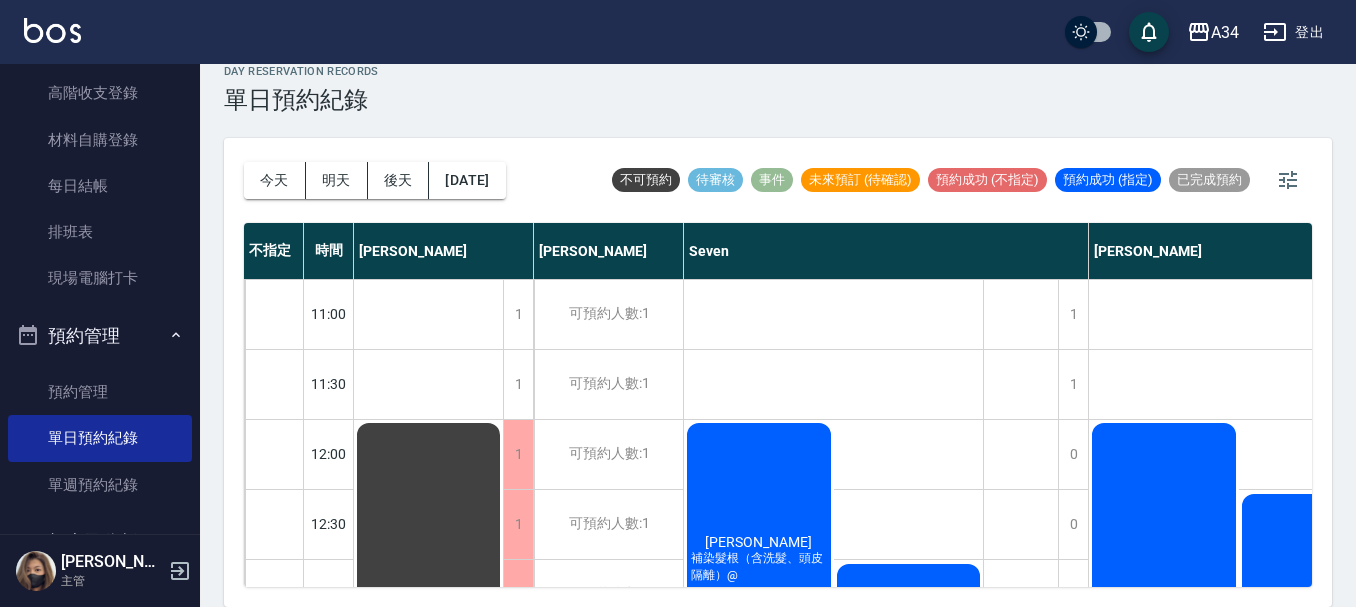 drag, startPoint x: 558, startPoint y: 577, endPoint x: 373, endPoint y: 568, distance: 185.2188 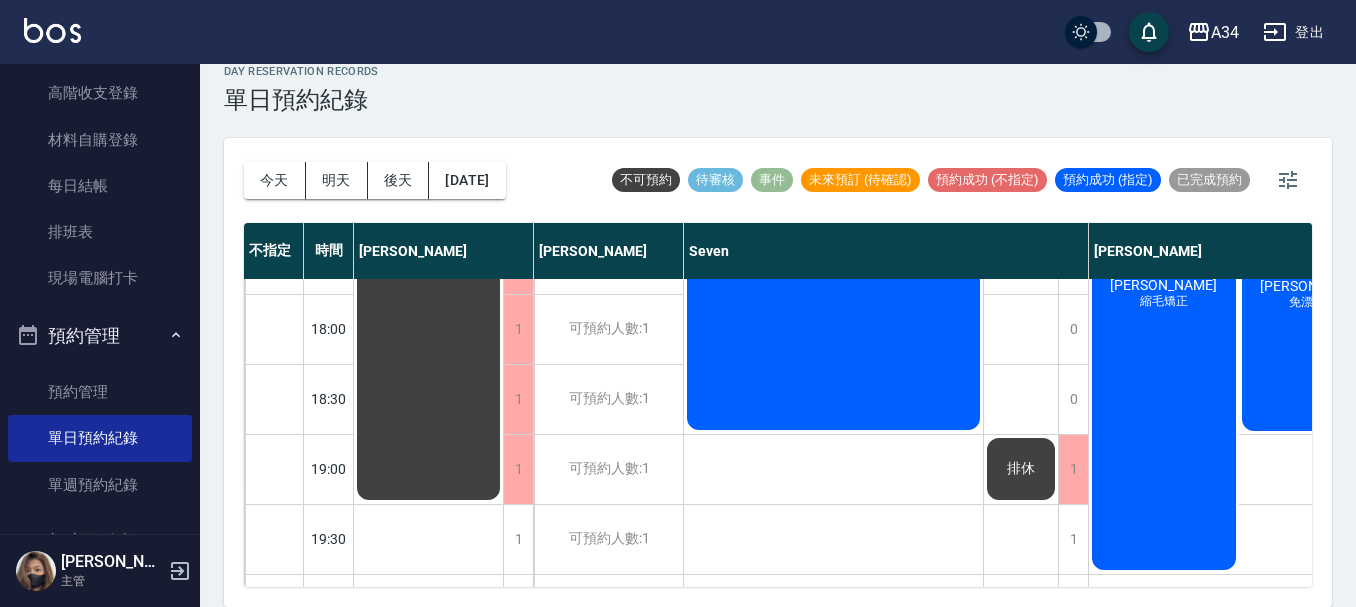 scroll, scrollTop: 1178, scrollLeft: 0, axis: vertical 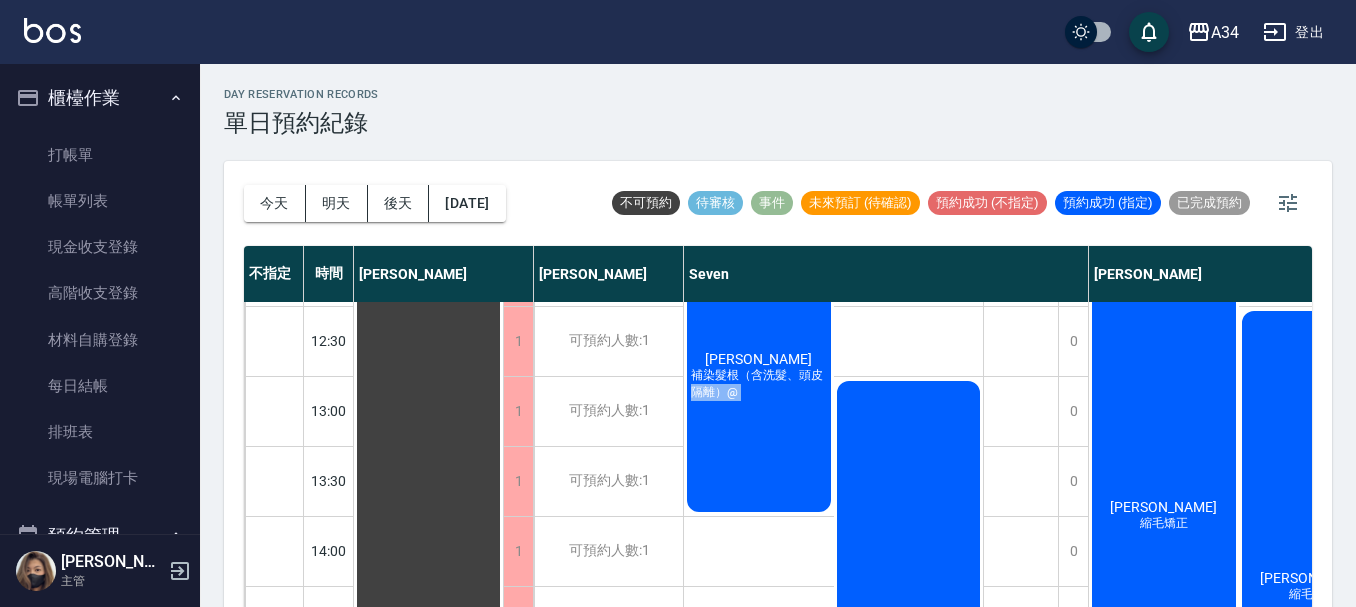 click on "[PERSON_NAME] 補染髮根（含洗髮、頭皮隔離）@ [PERSON_NAME]毛矯正（含洗剪）、全染（含洗髮）" at bounding box center [833, 586] 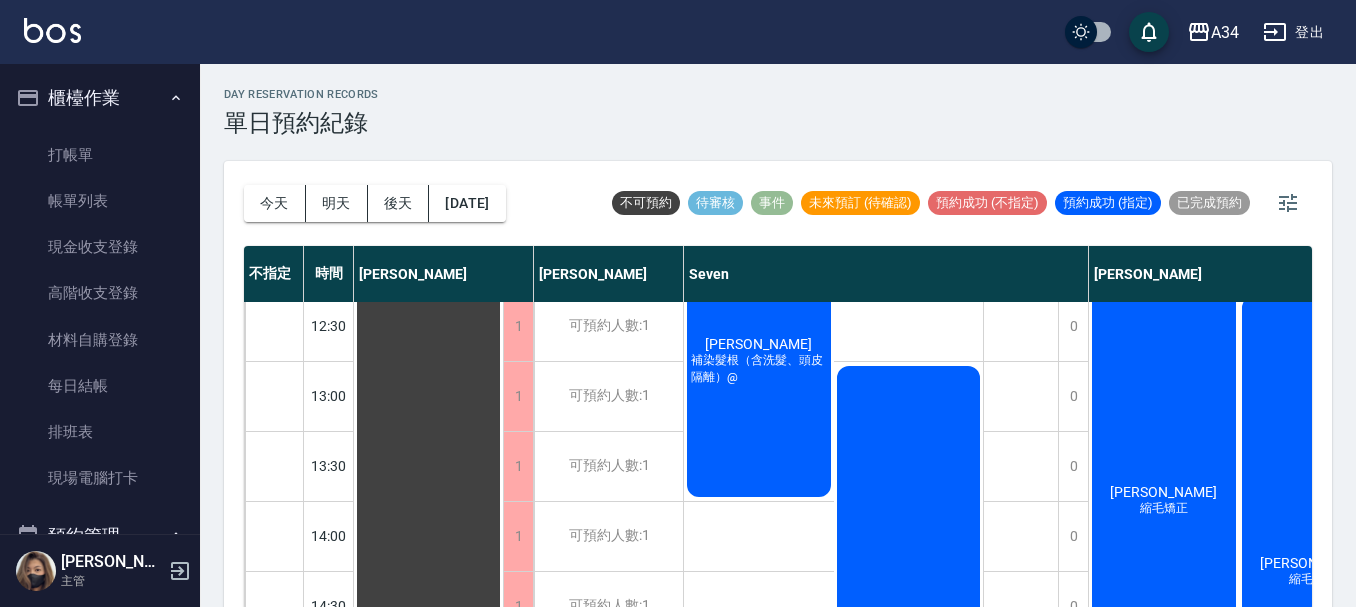 click on "[PERSON_NAME]毛矯正（含洗剪）、全染（含洗髮）" at bounding box center (909, 642) 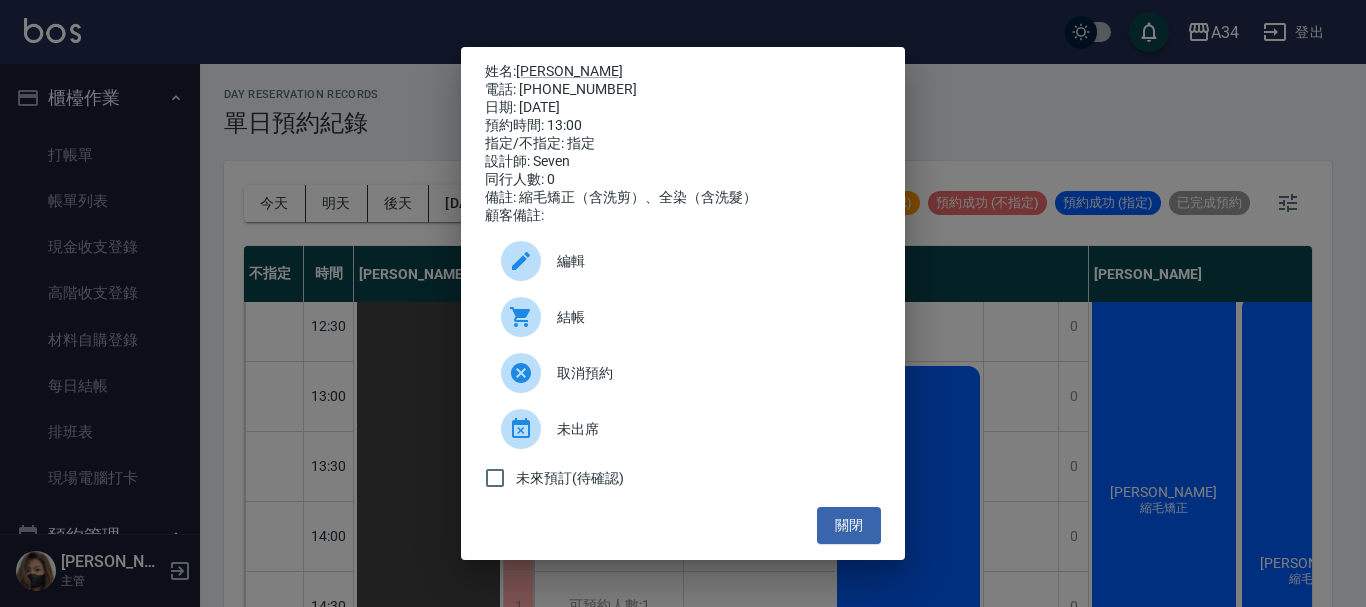 click on "姓名:  [PERSON_NAME]: [PHONE_NUMBER] 日期: [DATE] 預約時間: 13:00 指定/不指定: 指定 設計師: Seven 同行人數: 0 備註: 縮毛矯正（含洗剪）、全染（含洗髮） 顧客備註:  編輯 結帳 取消預約 未出席 未來預訂(待確認) 關閉" at bounding box center (683, 303) 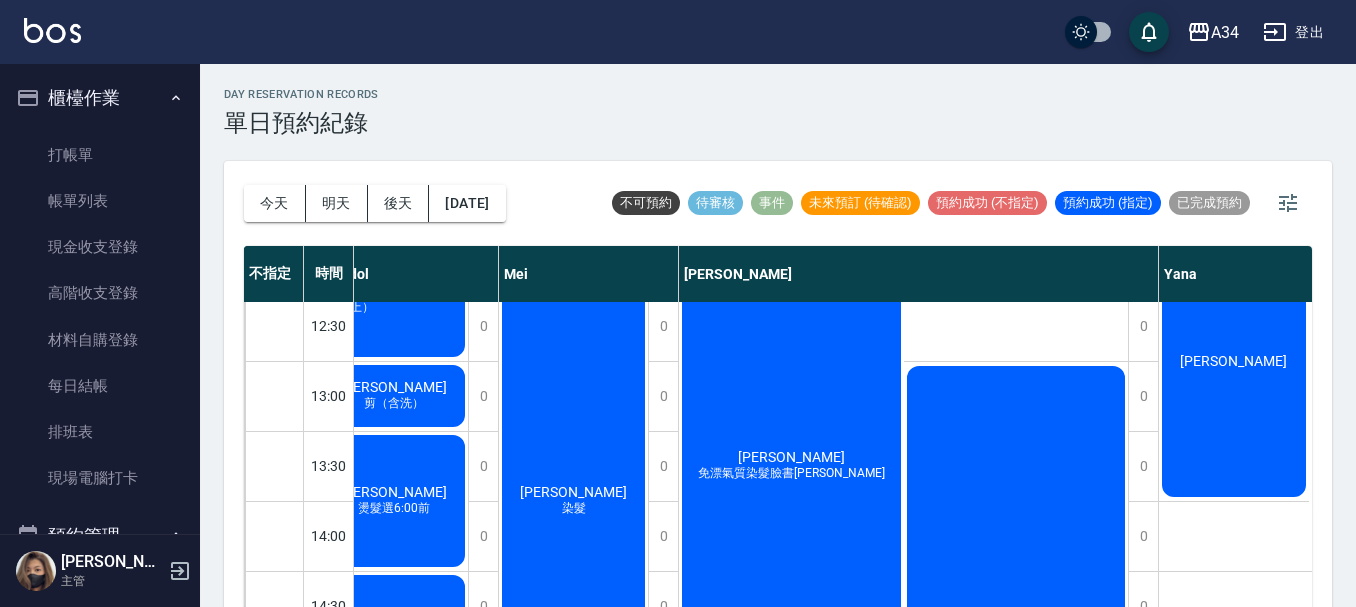 scroll, scrollTop: 221, scrollLeft: 1143, axis: both 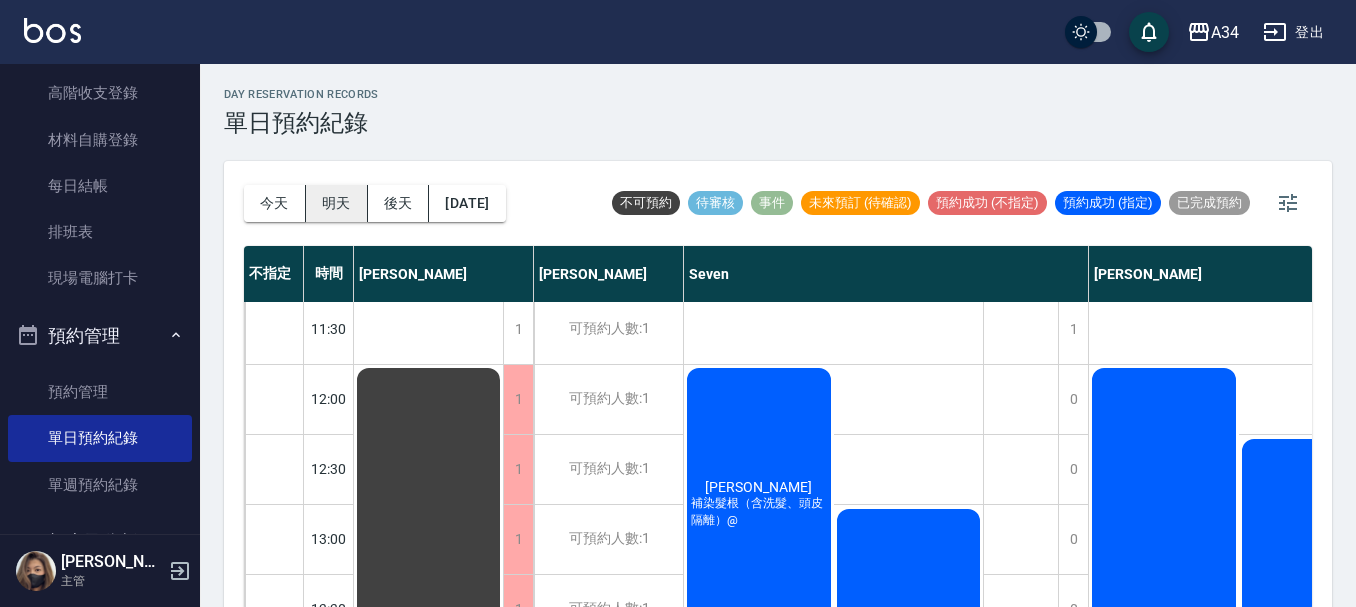 click on "明天" at bounding box center [337, 203] 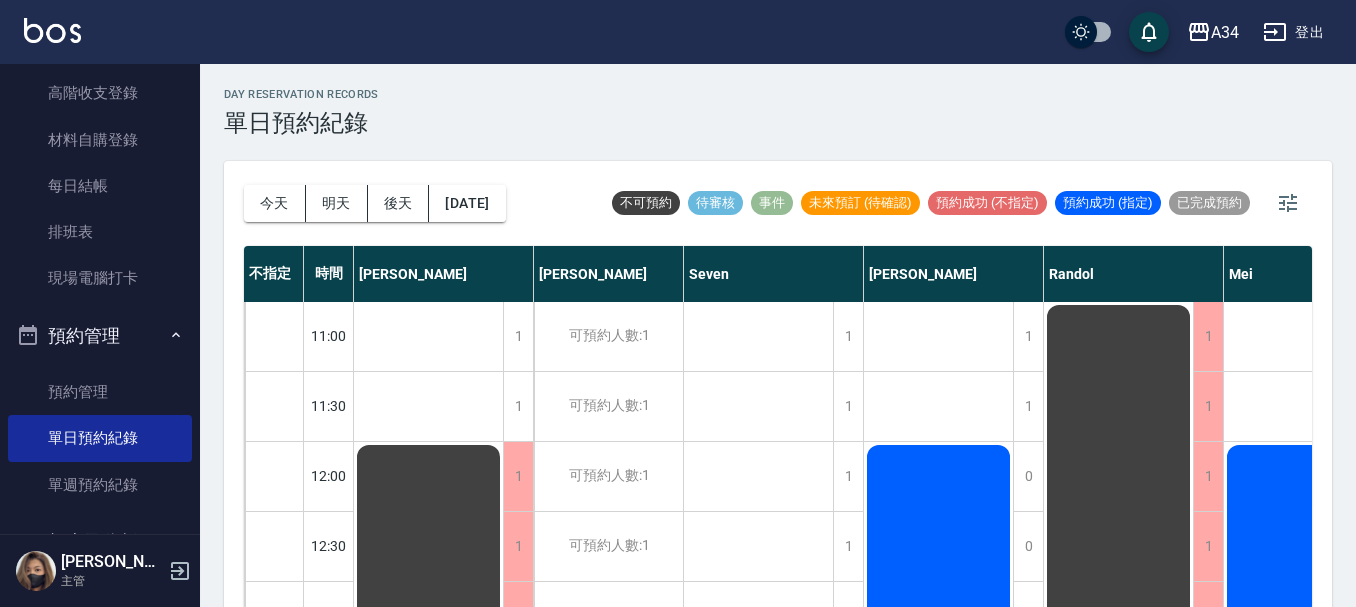 scroll, scrollTop: 0, scrollLeft: 0, axis: both 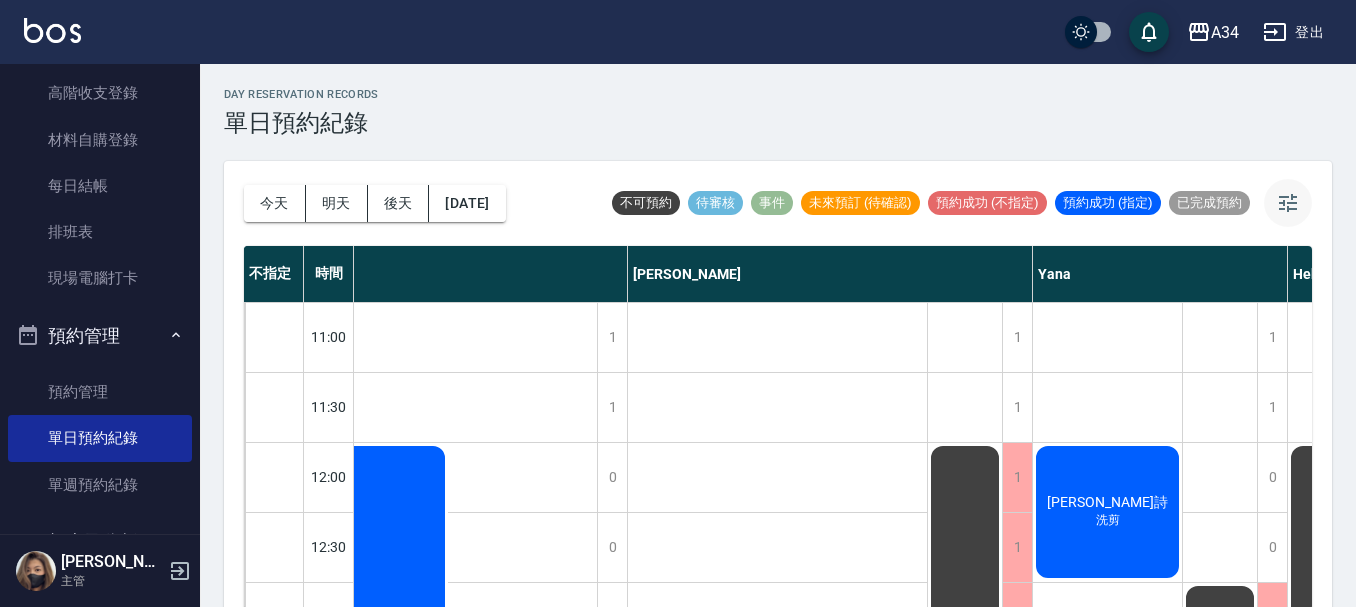 drag, startPoint x: 1285, startPoint y: 198, endPoint x: 1297, endPoint y: 205, distance: 13.892444 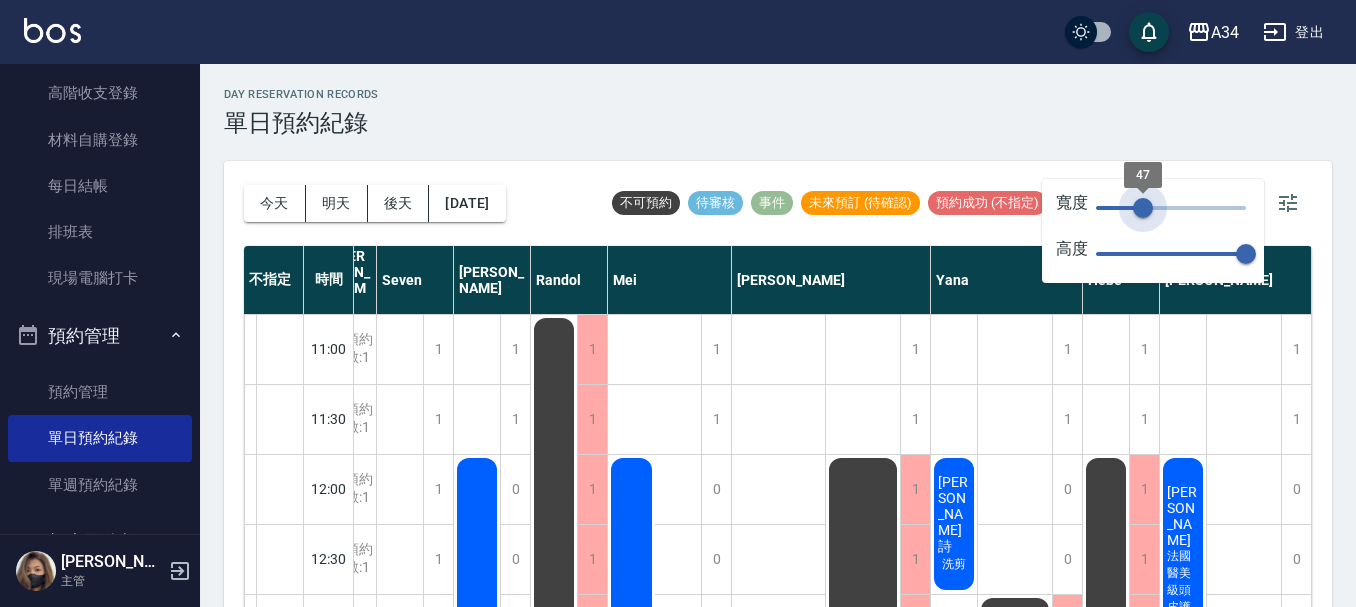 type on "46" 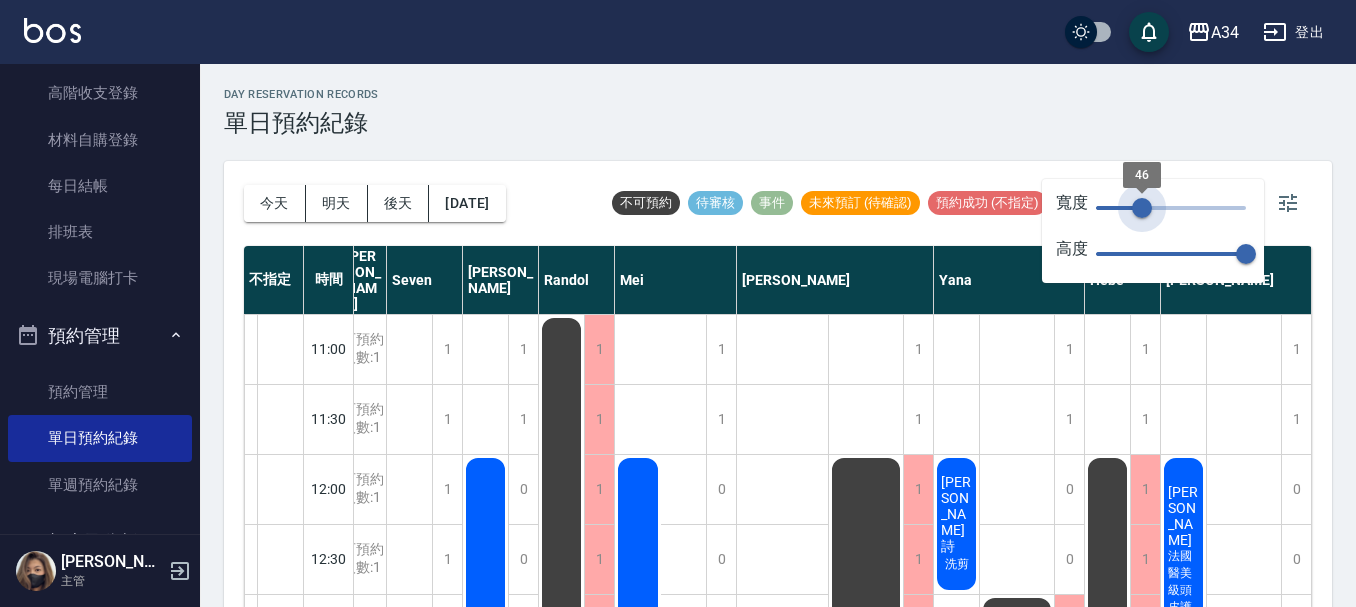 scroll, scrollTop: 0, scrollLeft: 99, axis: horizontal 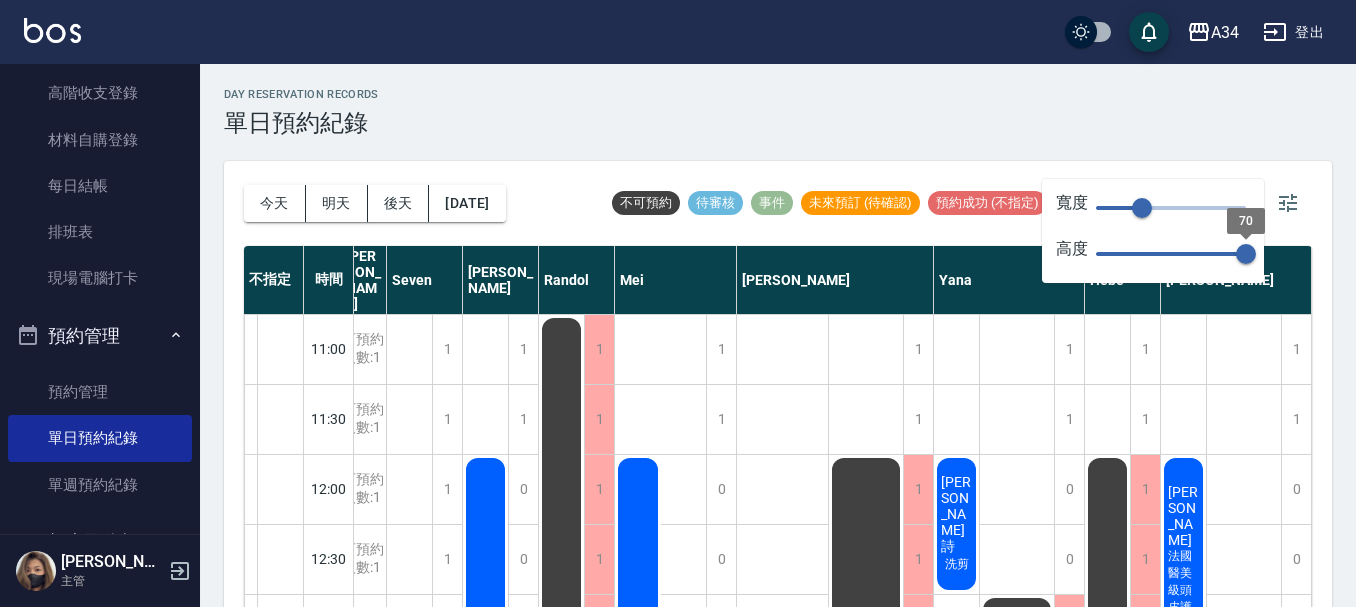 click on "70" at bounding box center (1246, 254) 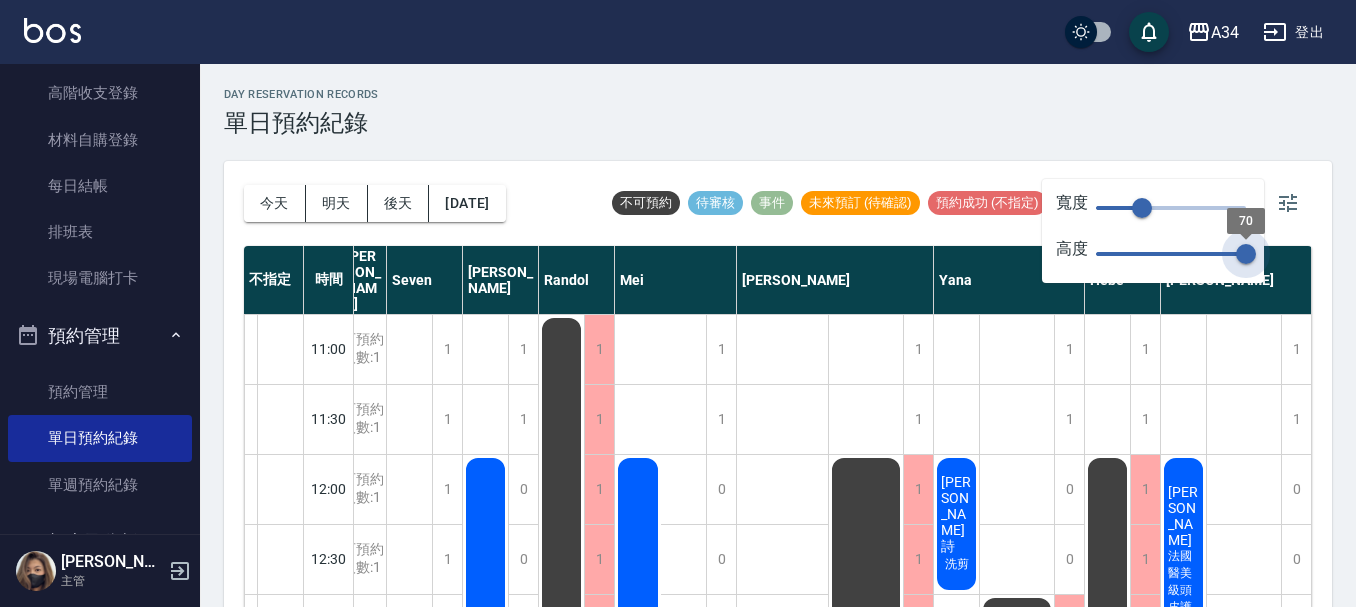 click on "70" at bounding box center [1246, 254] 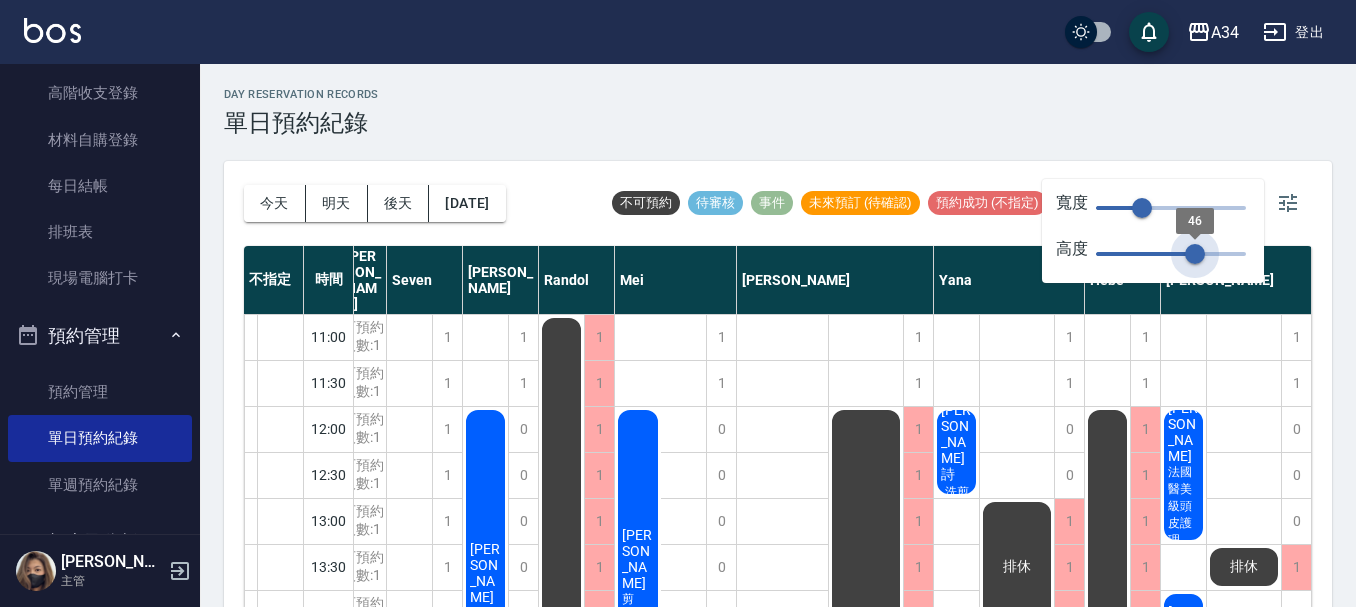 drag, startPoint x: 1243, startPoint y: 244, endPoint x: 1188, endPoint y: 229, distance: 57.00877 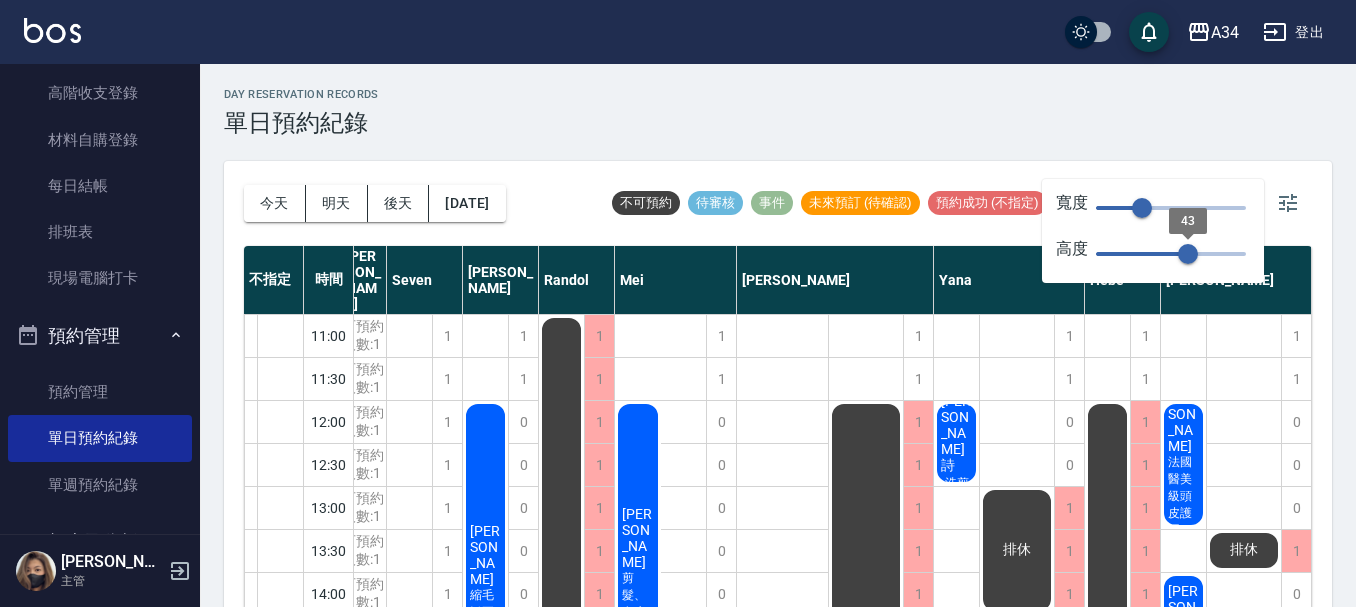 click on "43" at bounding box center [1188, 221] 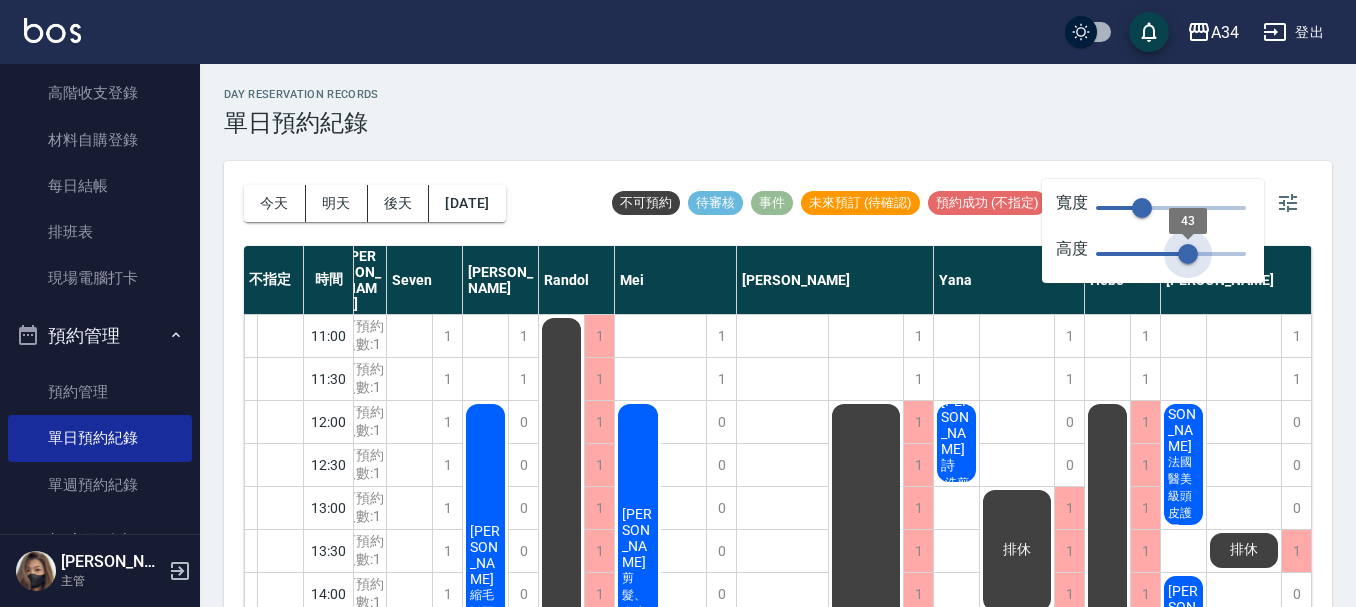 click on "43" at bounding box center (1188, 221) 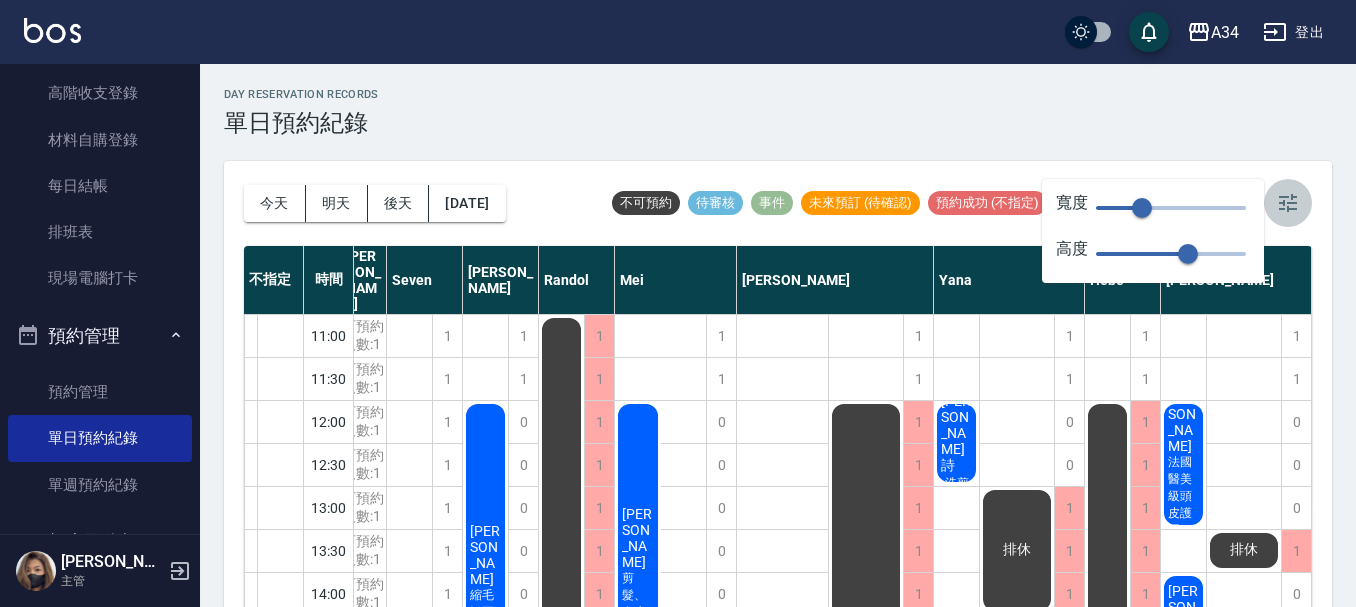 click 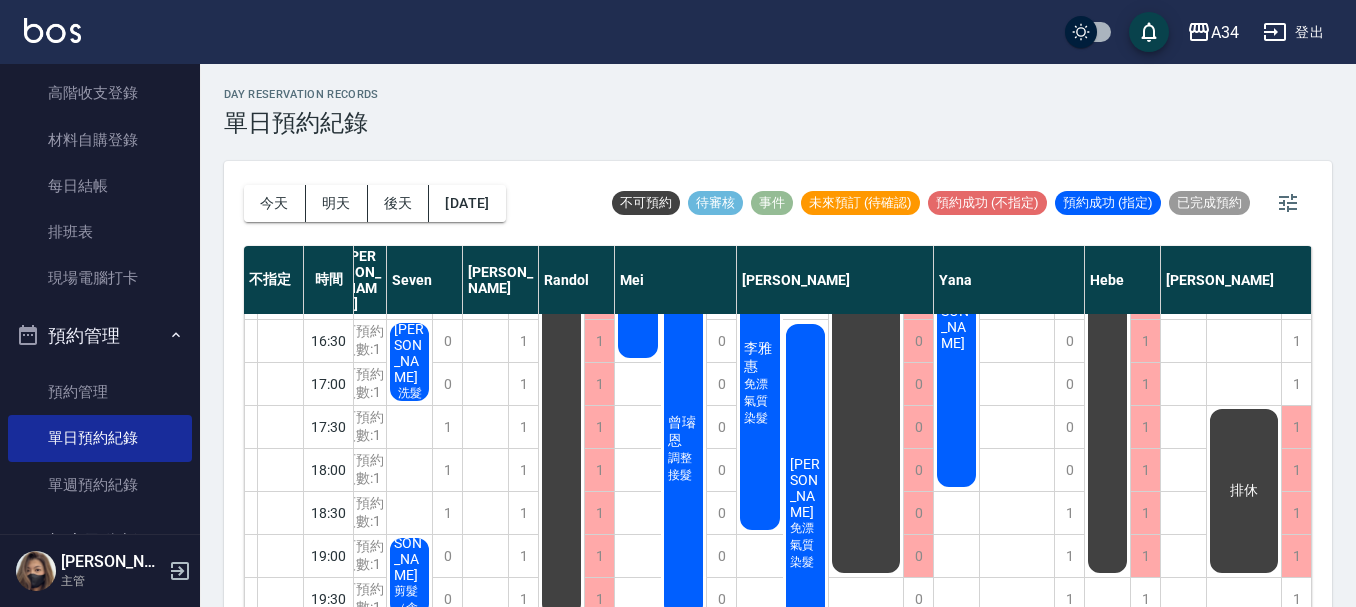 scroll, scrollTop: 368, scrollLeft: 99, axis: both 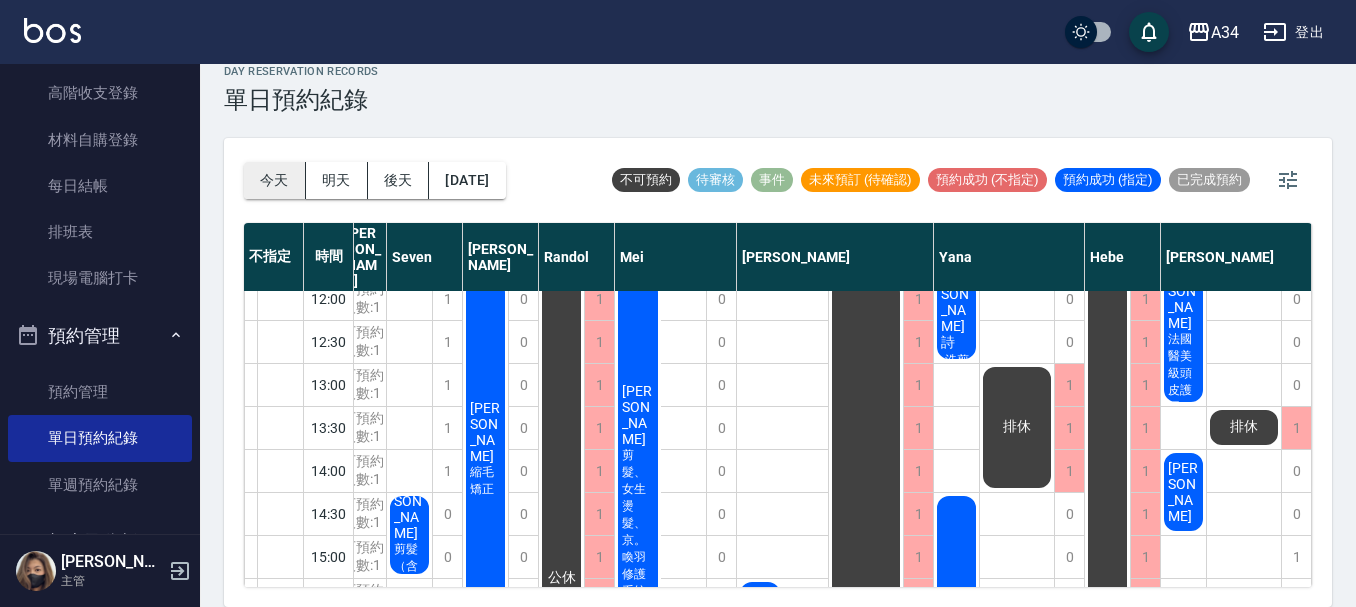 click on "今天" at bounding box center (275, 180) 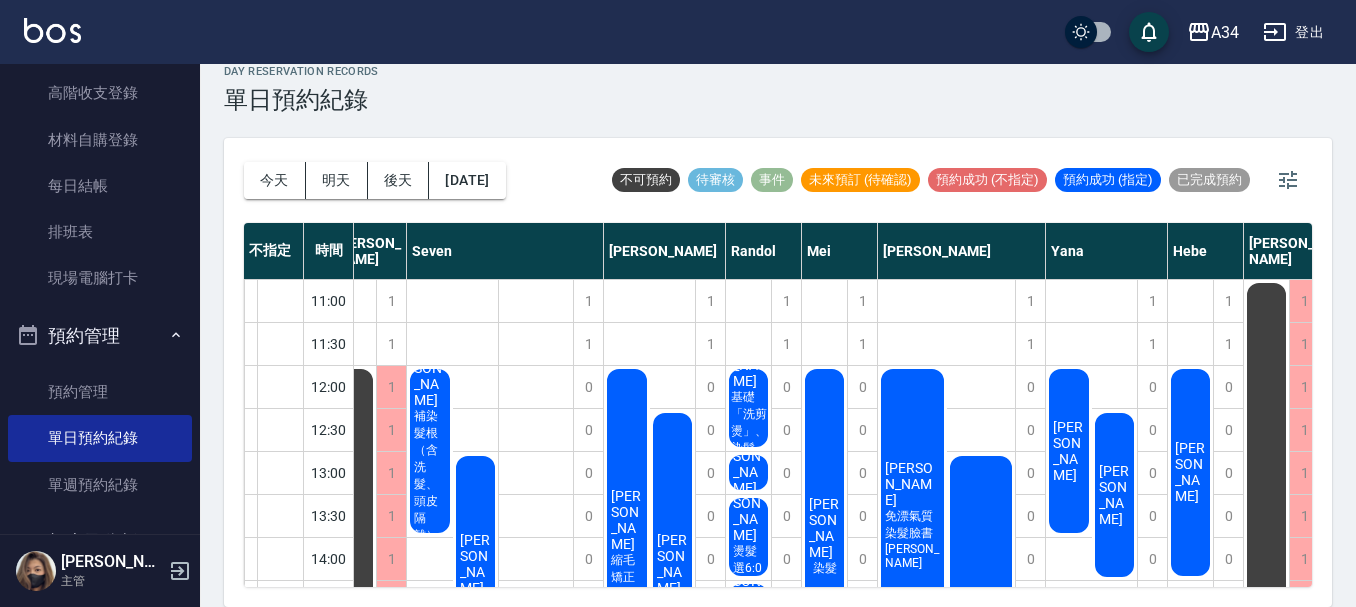 scroll, scrollTop: 100, scrollLeft: 99, axis: both 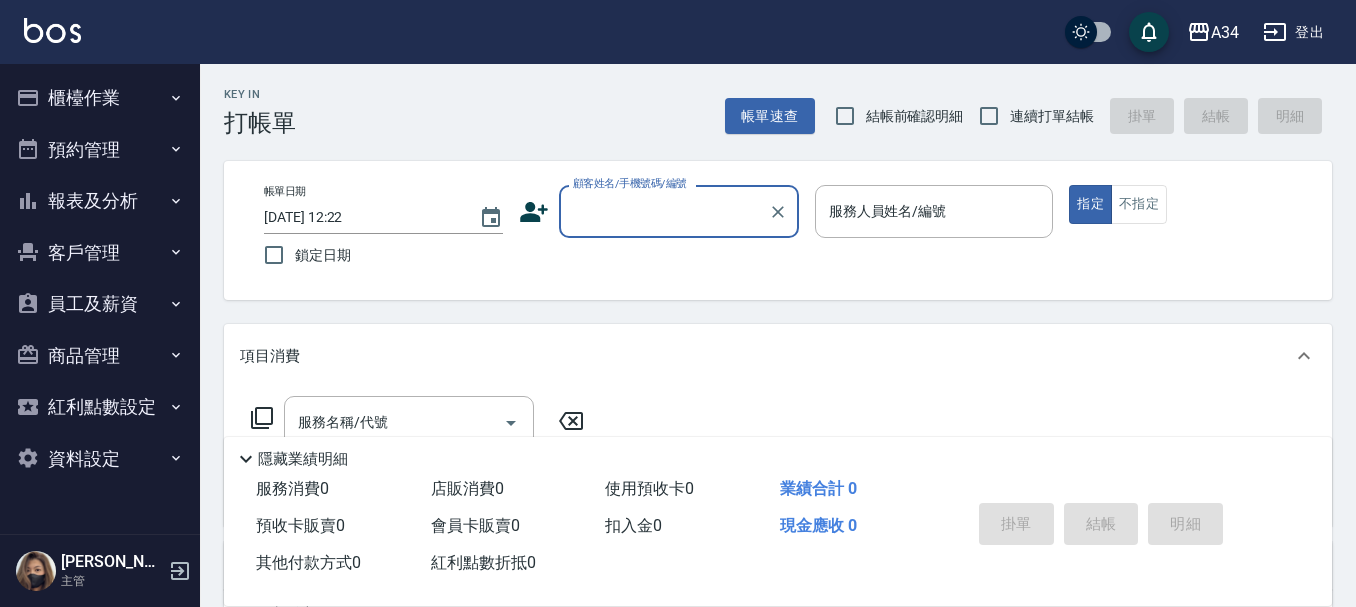 click on "報表及分析" at bounding box center (100, 201) 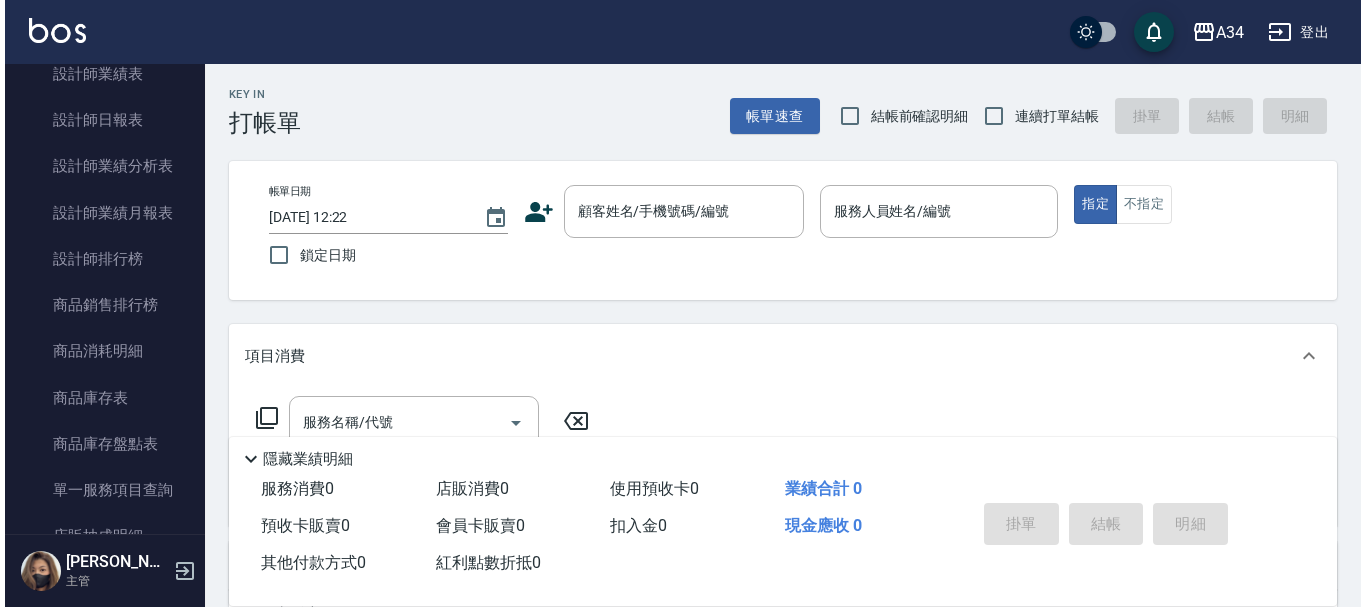 scroll, scrollTop: 500, scrollLeft: 0, axis: vertical 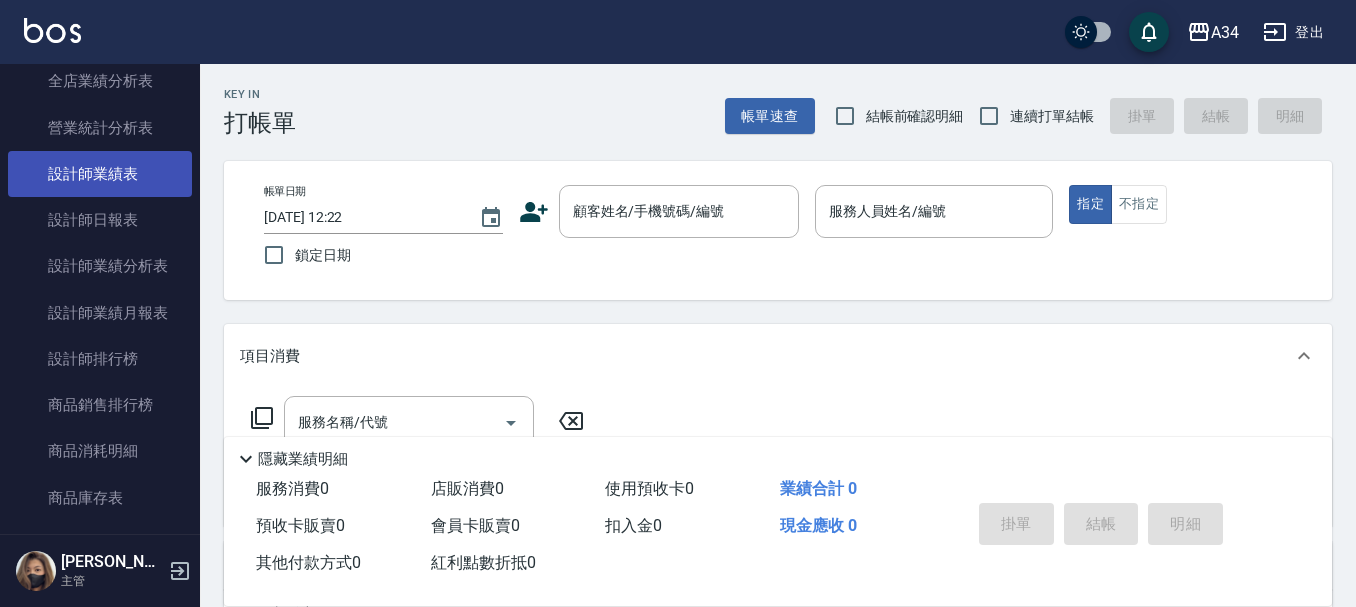 click on "設計師業績表" at bounding box center (100, 174) 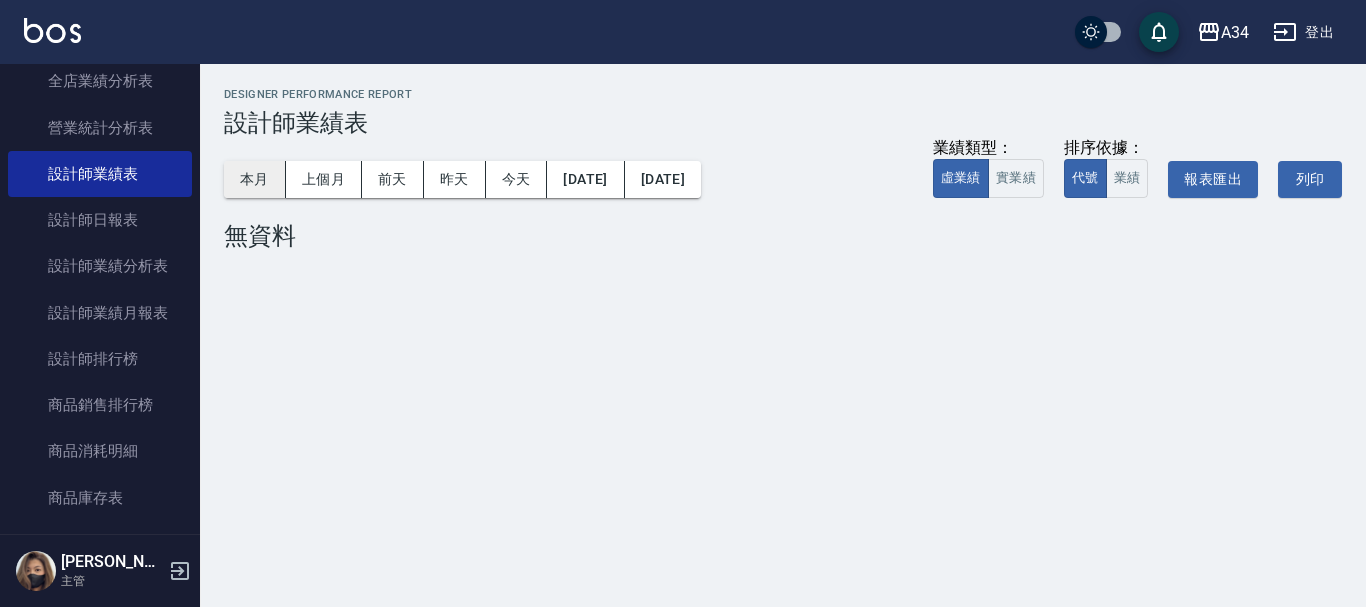click on "本月" at bounding box center [255, 179] 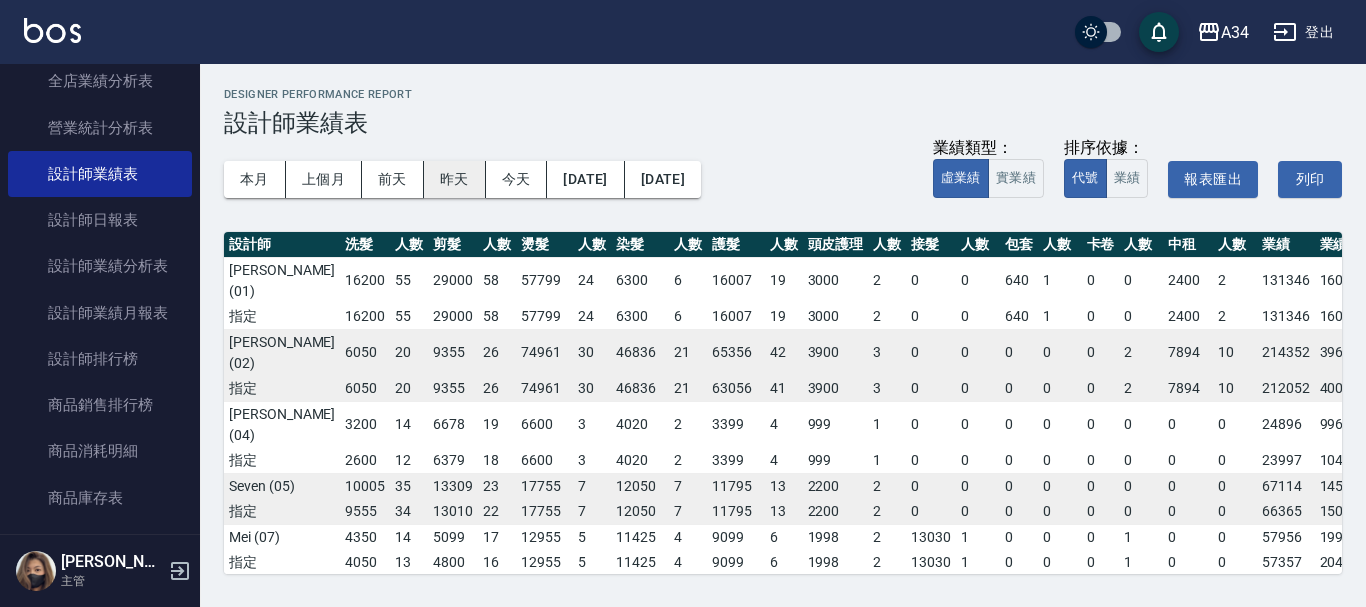 click on "昨天" at bounding box center [455, 179] 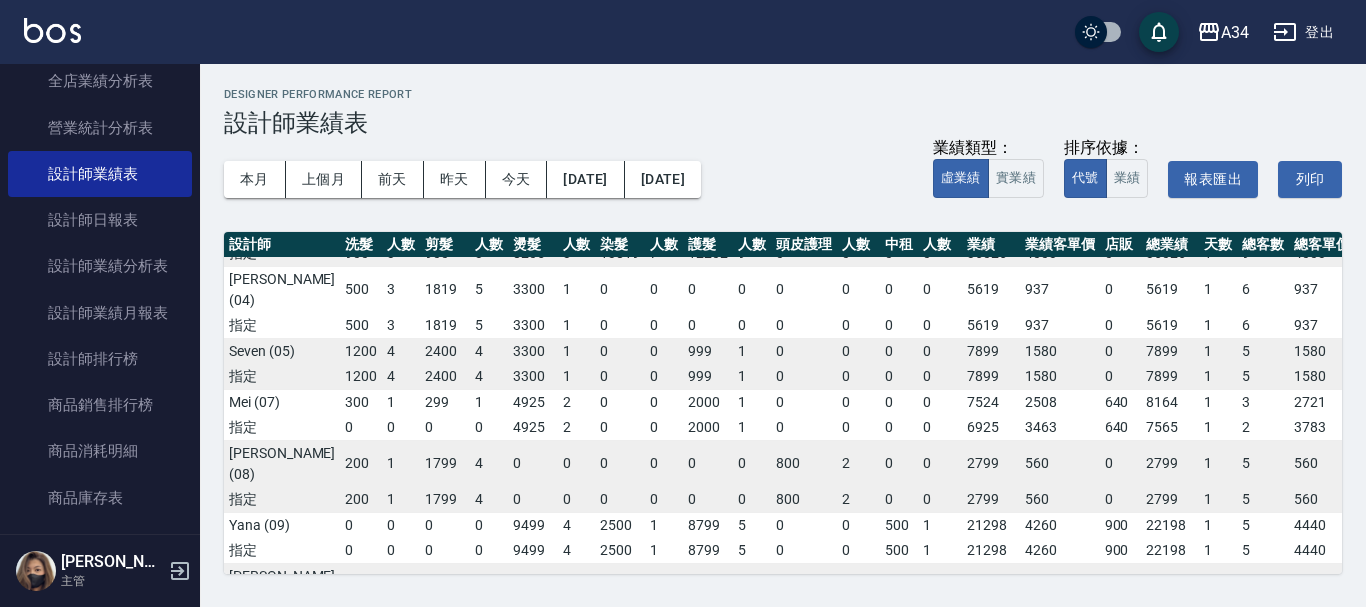 scroll, scrollTop: 100, scrollLeft: 0, axis: vertical 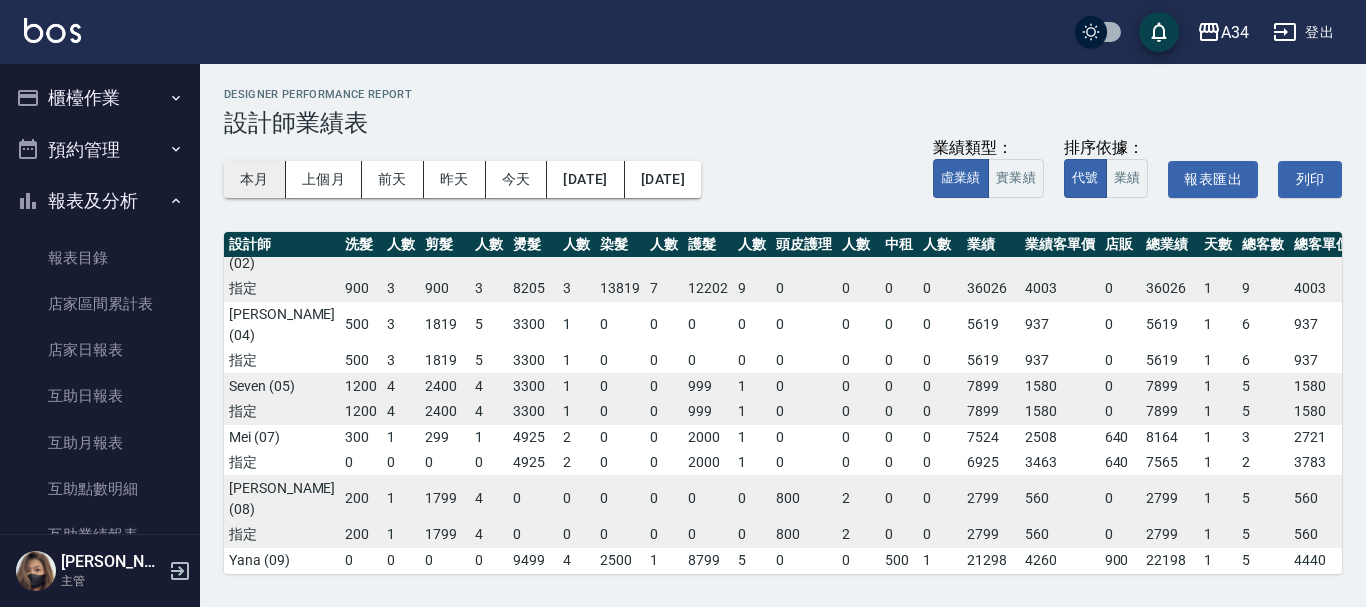click on "本月" at bounding box center [255, 179] 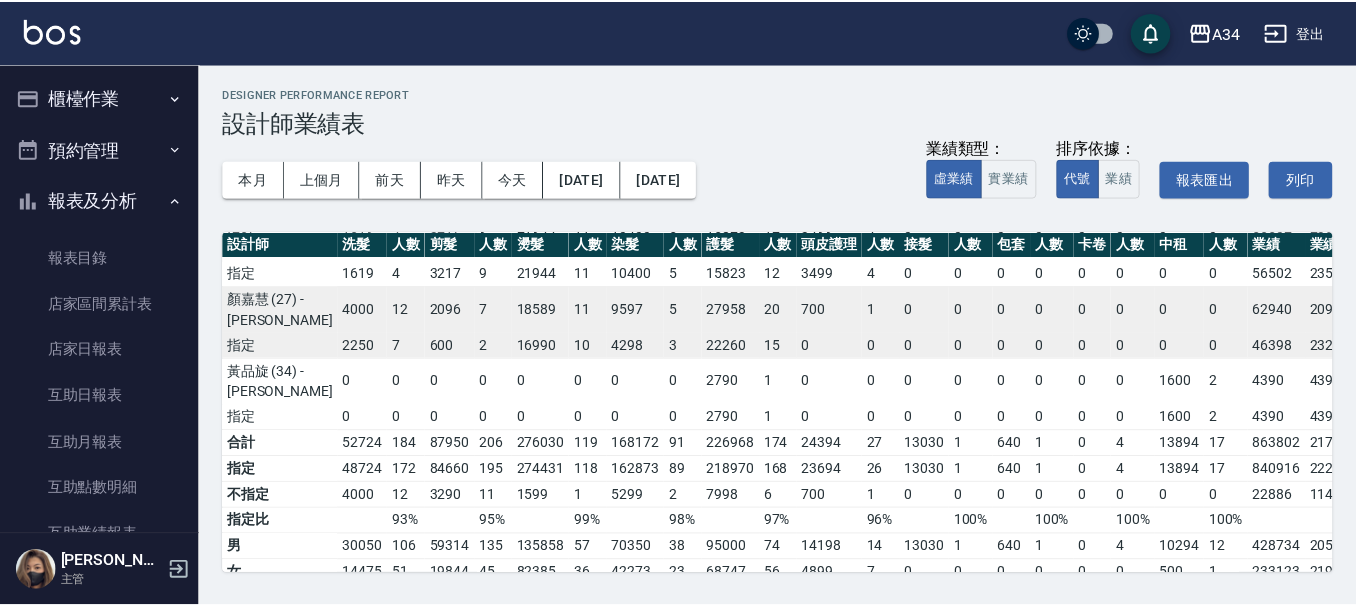 scroll, scrollTop: 600, scrollLeft: 0, axis: vertical 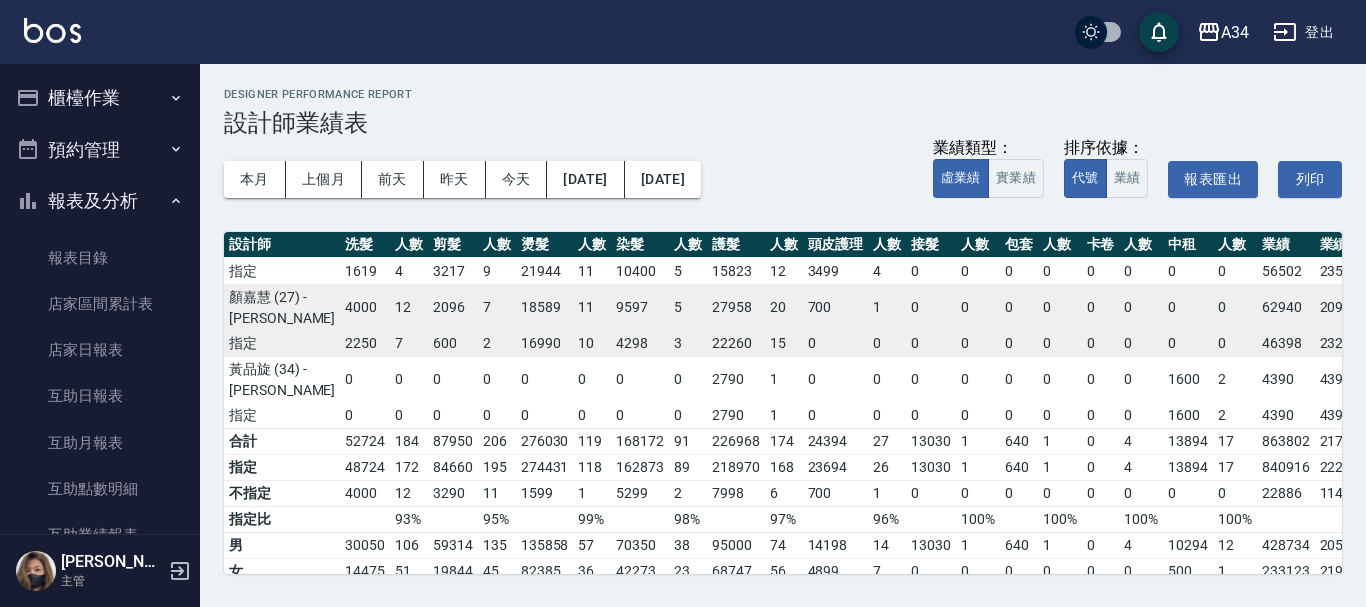 click on "櫃檯作業" at bounding box center (100, 98) 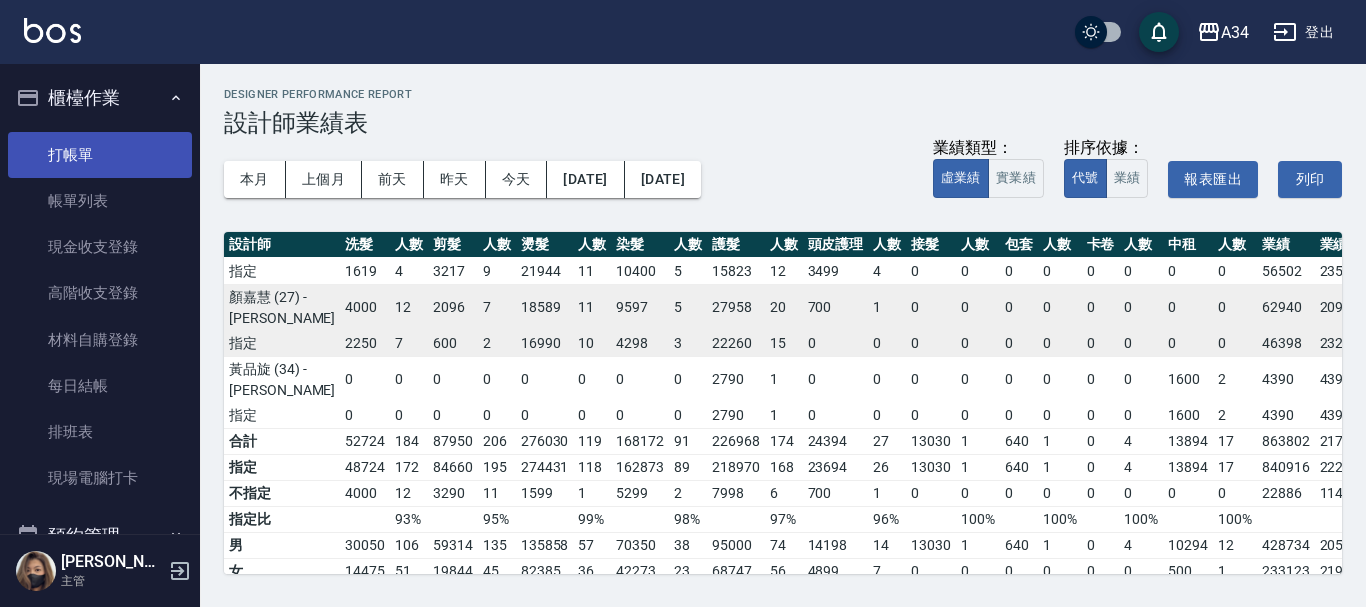 click on "打帳單" at bounding box center (100, 155) 